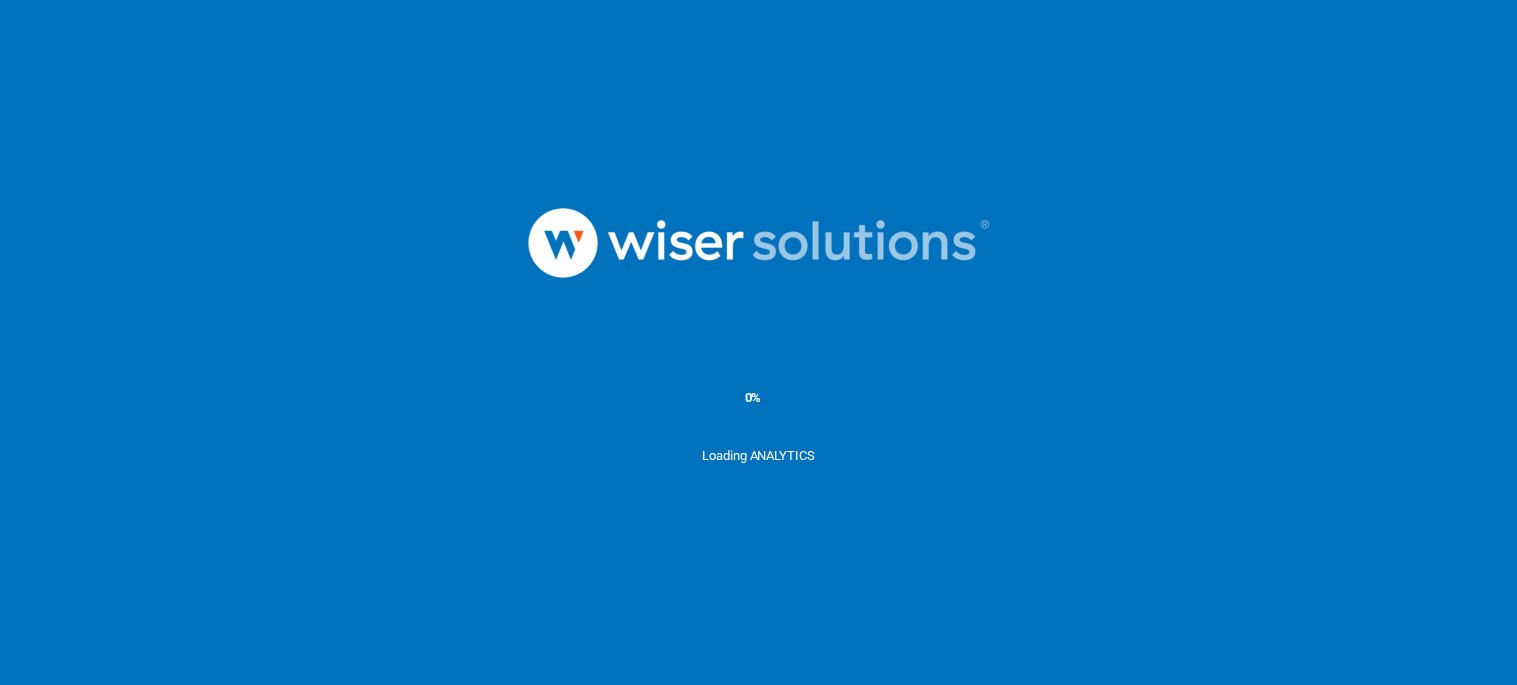 scroll, scrollTop: 0, scrollLeft: 0, axis: both 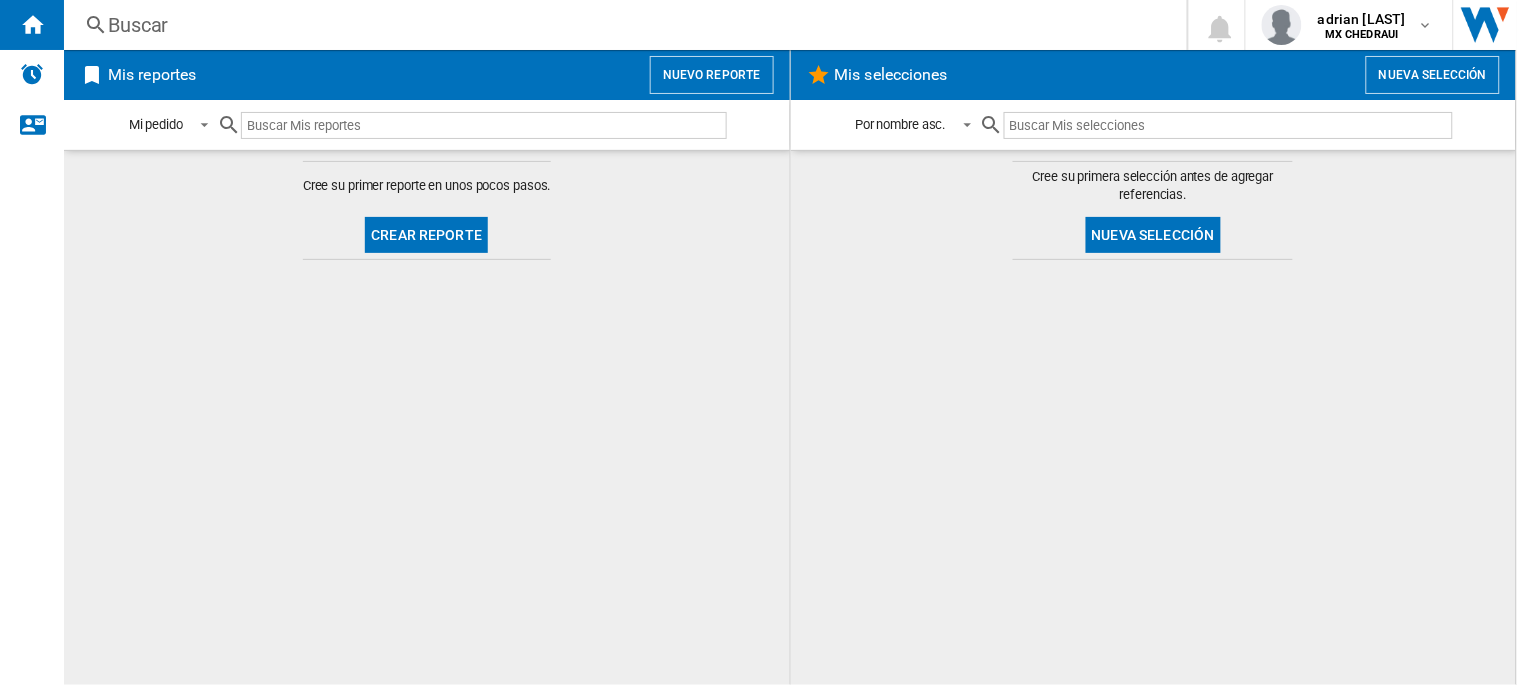 click at bounding box center [484, 125] 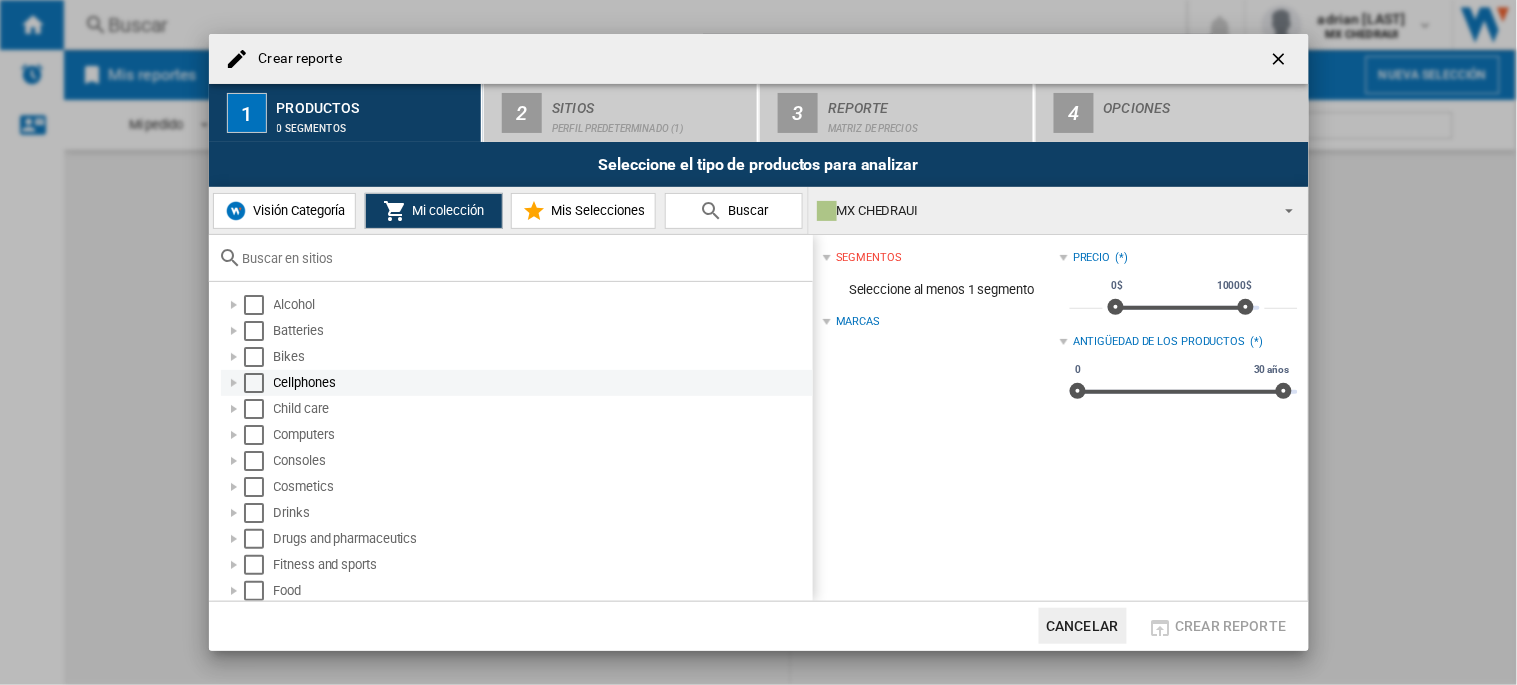 scroll, scrollTop: 1, scrollLeft: 0, axis: vertical 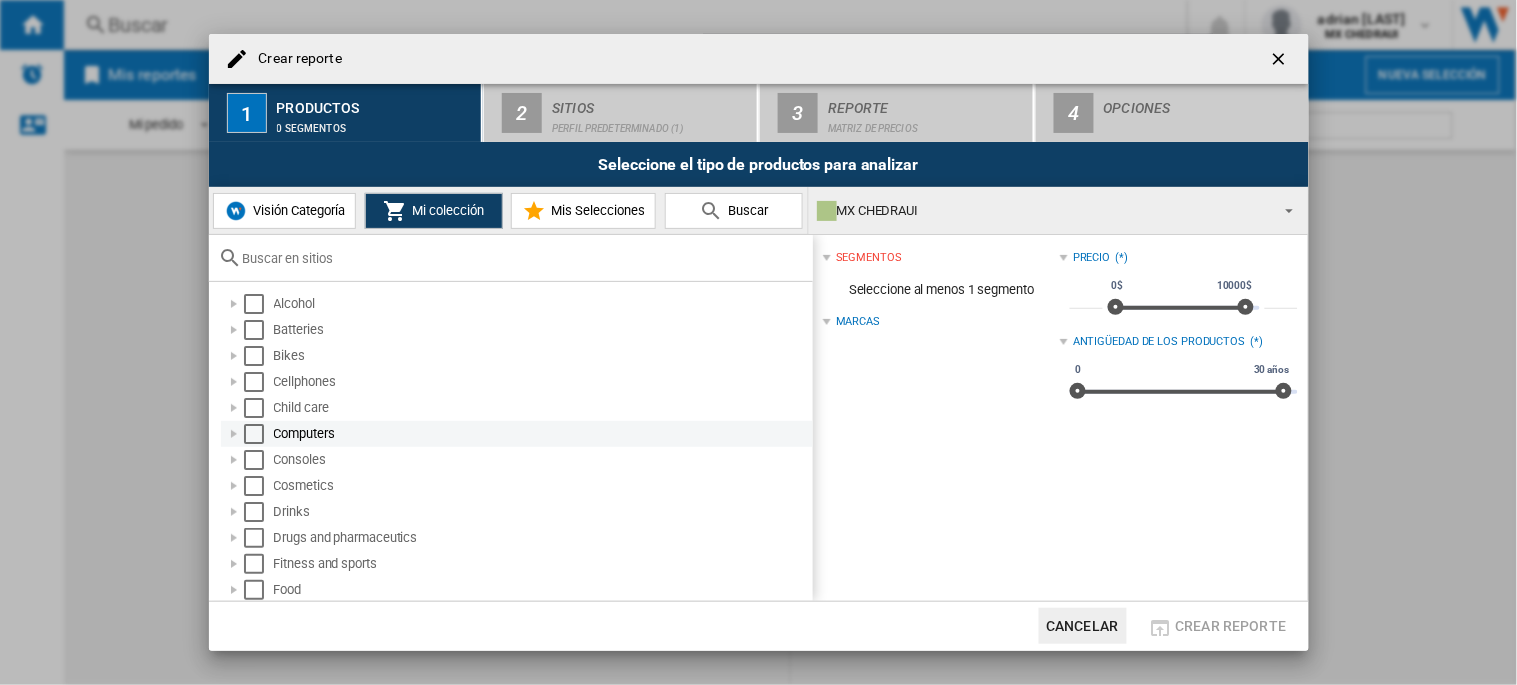 click at bounding box center (254, 434) 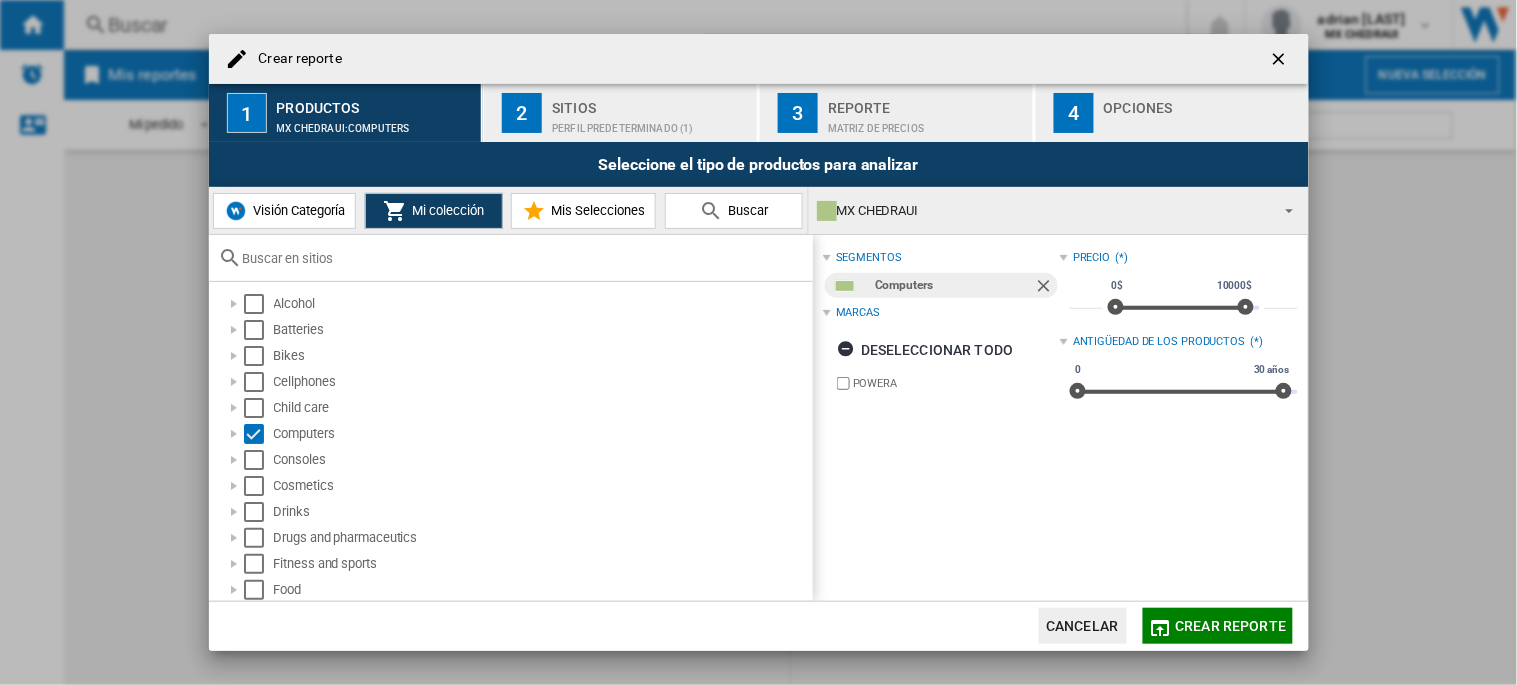click on "Buscar" at bounding box center [746, 210] 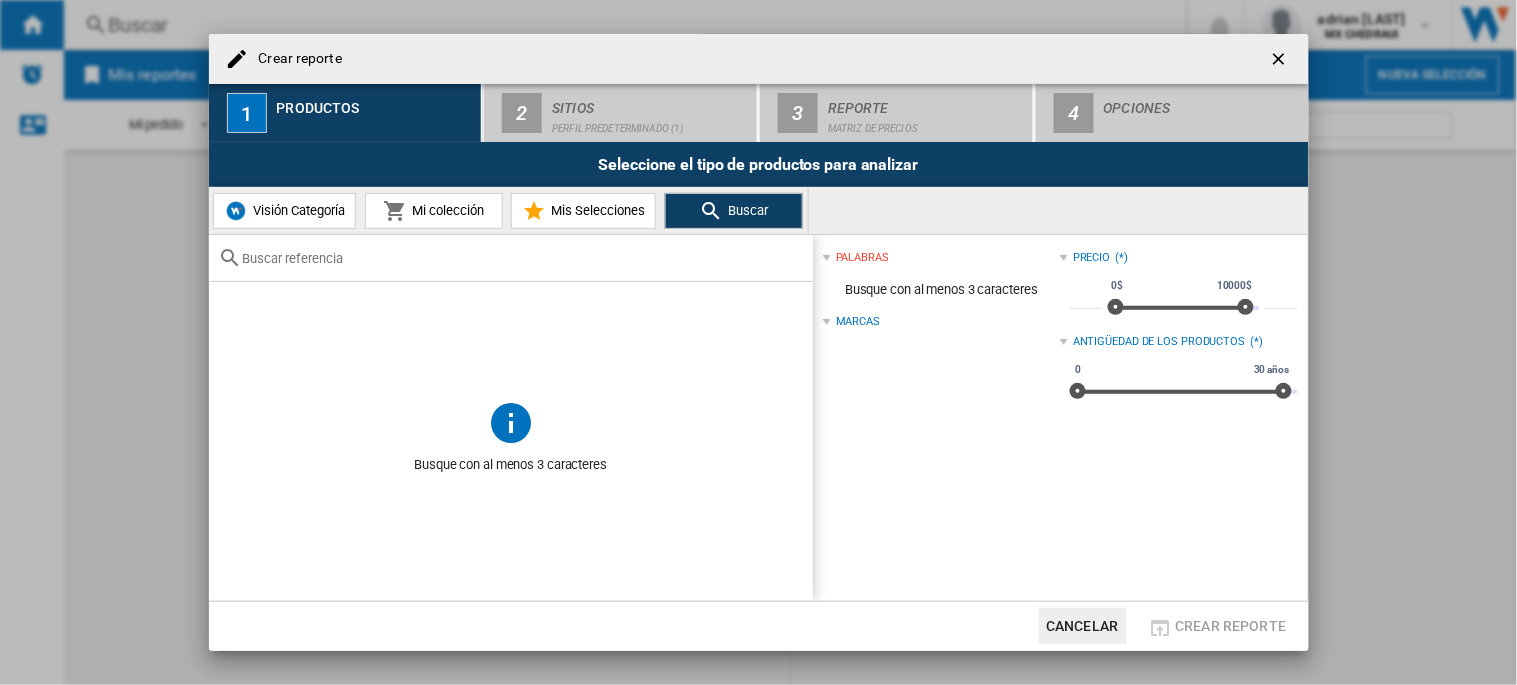 click at bounding box center (523, 258) 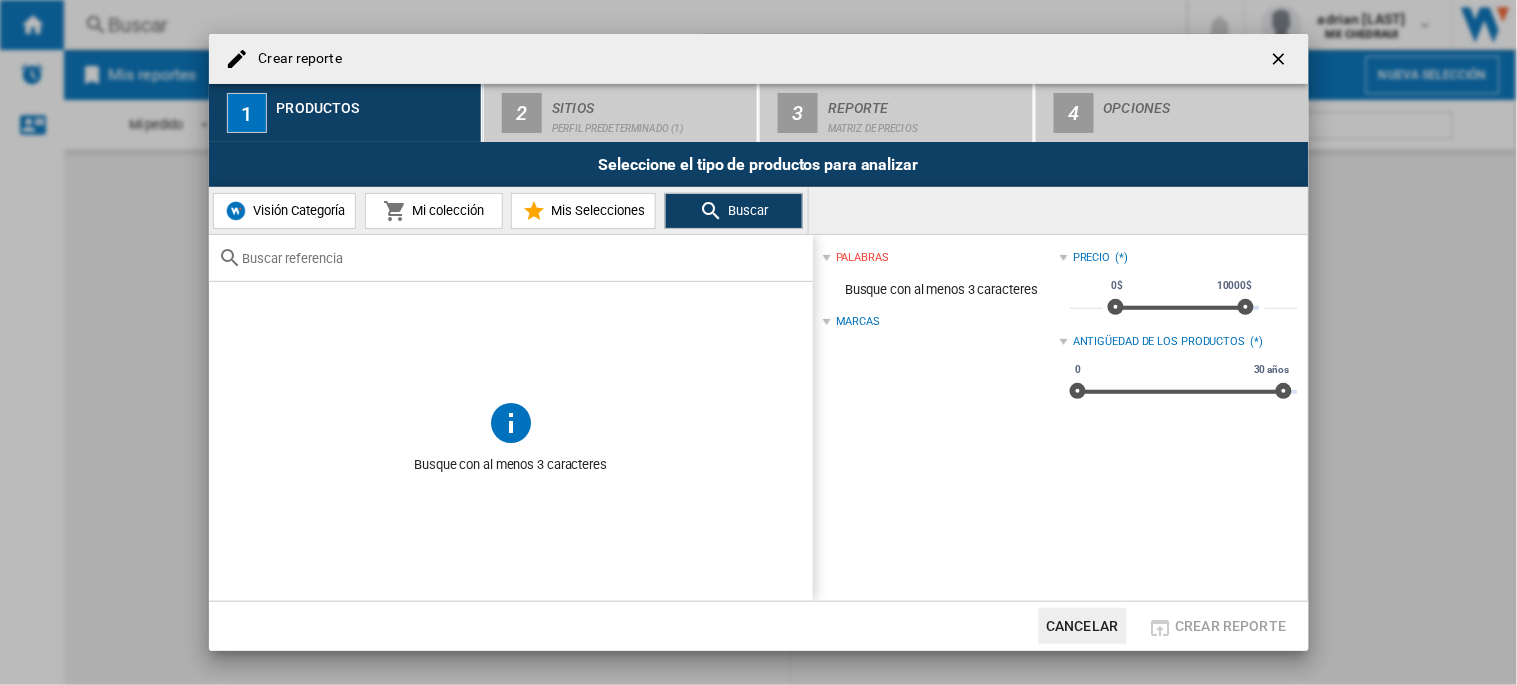 paste on "Laptop HP 16GB DDR4 512GB SSD Gris 240 G10" 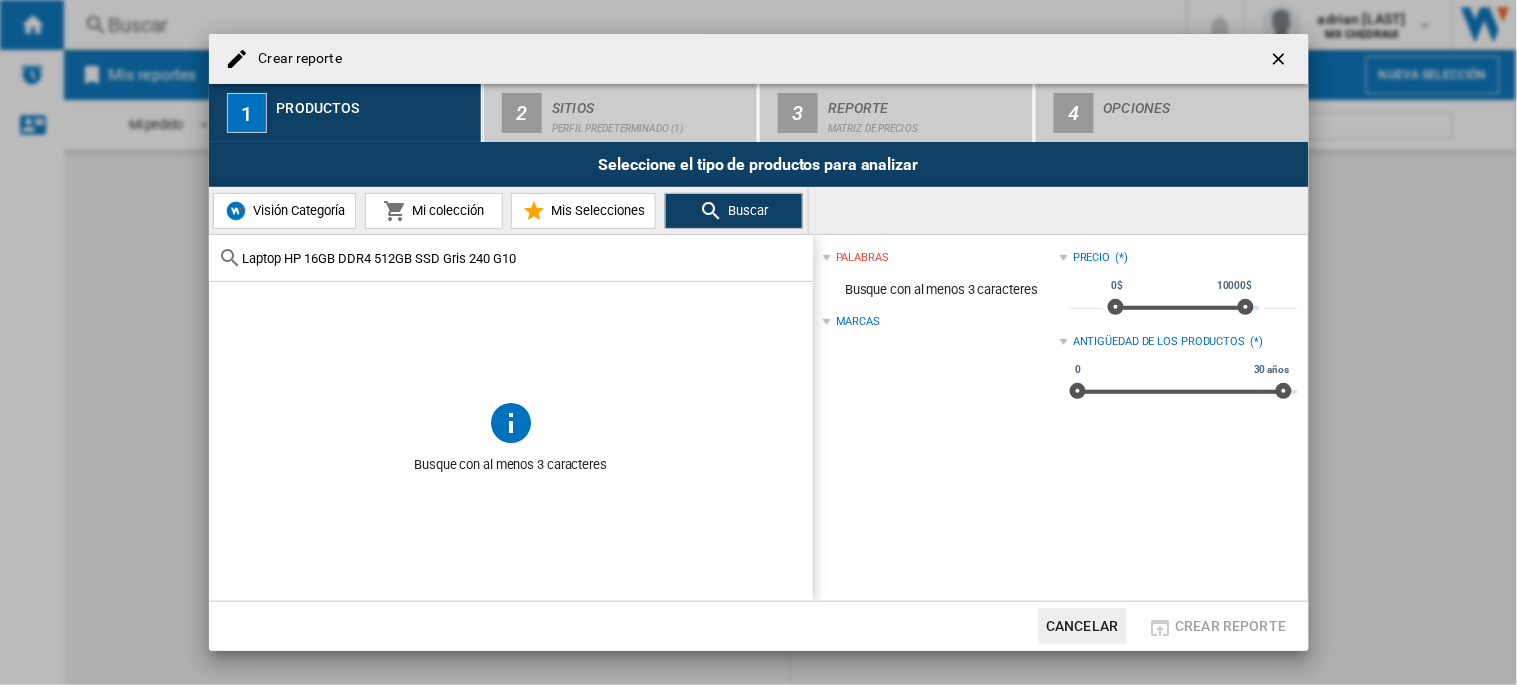 click on "Laptop HP 16GB DDR4 512GB SSD Gris 240 G10" at bounding box center (523, 258) 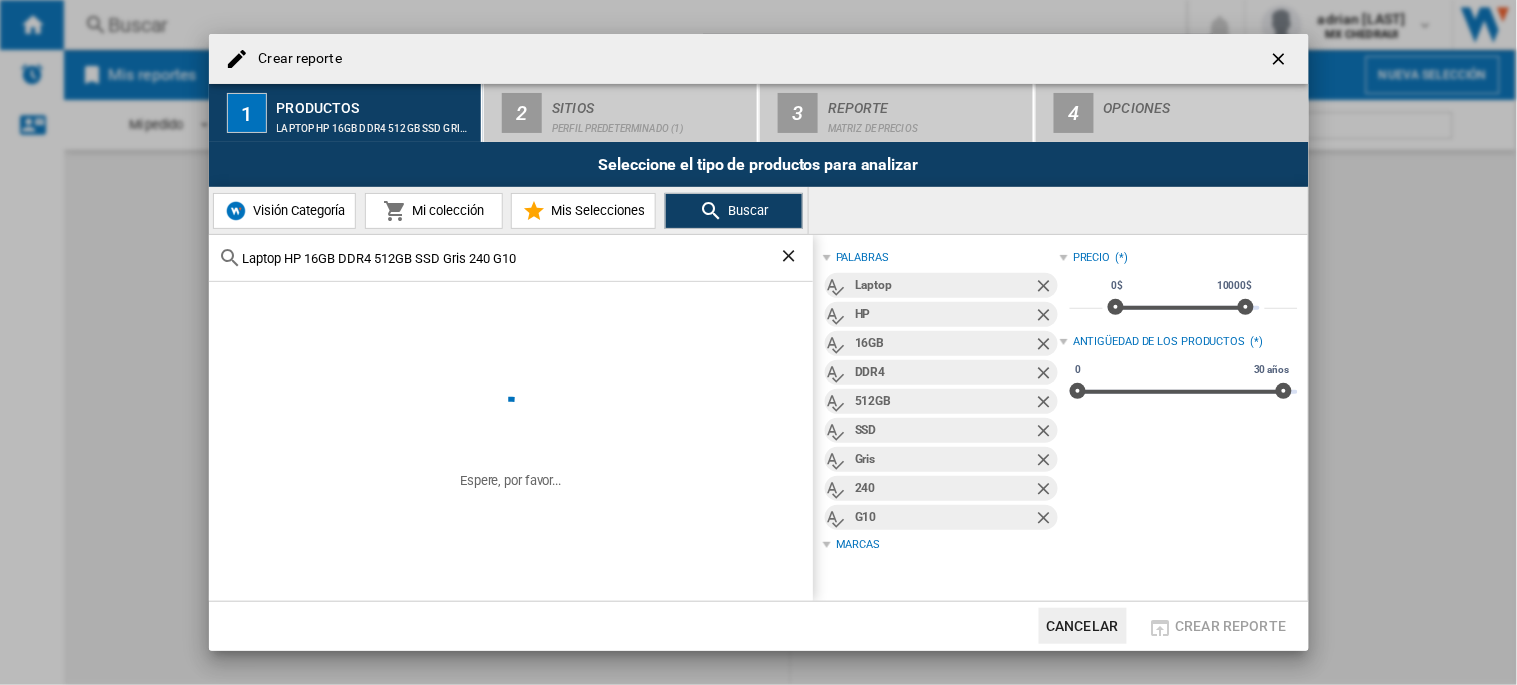 click on "Laptop HP 16GB DDR4 512GB SSD Gris 240 G10" at bounding box center (511, 258) 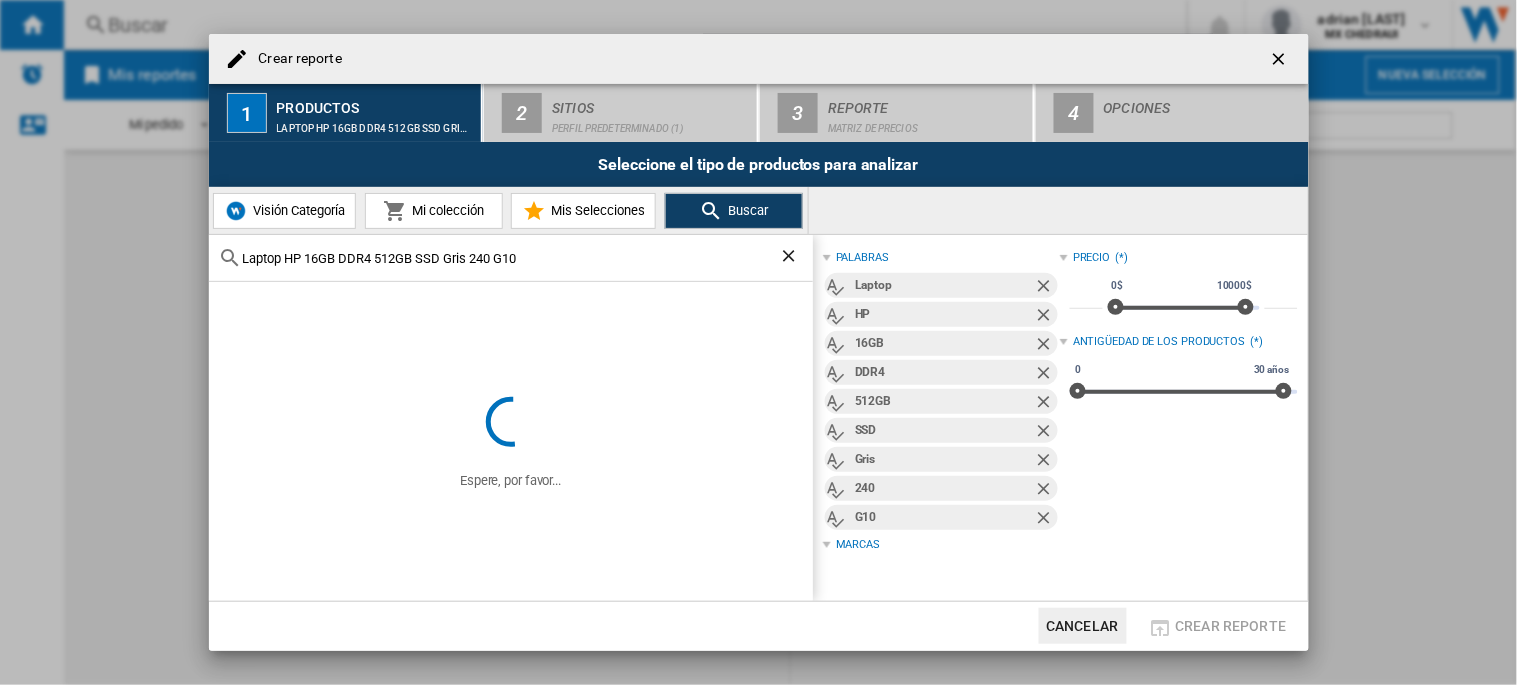 click on "Laptop HP 16GB DDR4 512GB SSD Gris 240 G10" at bounding box center (511, 258) 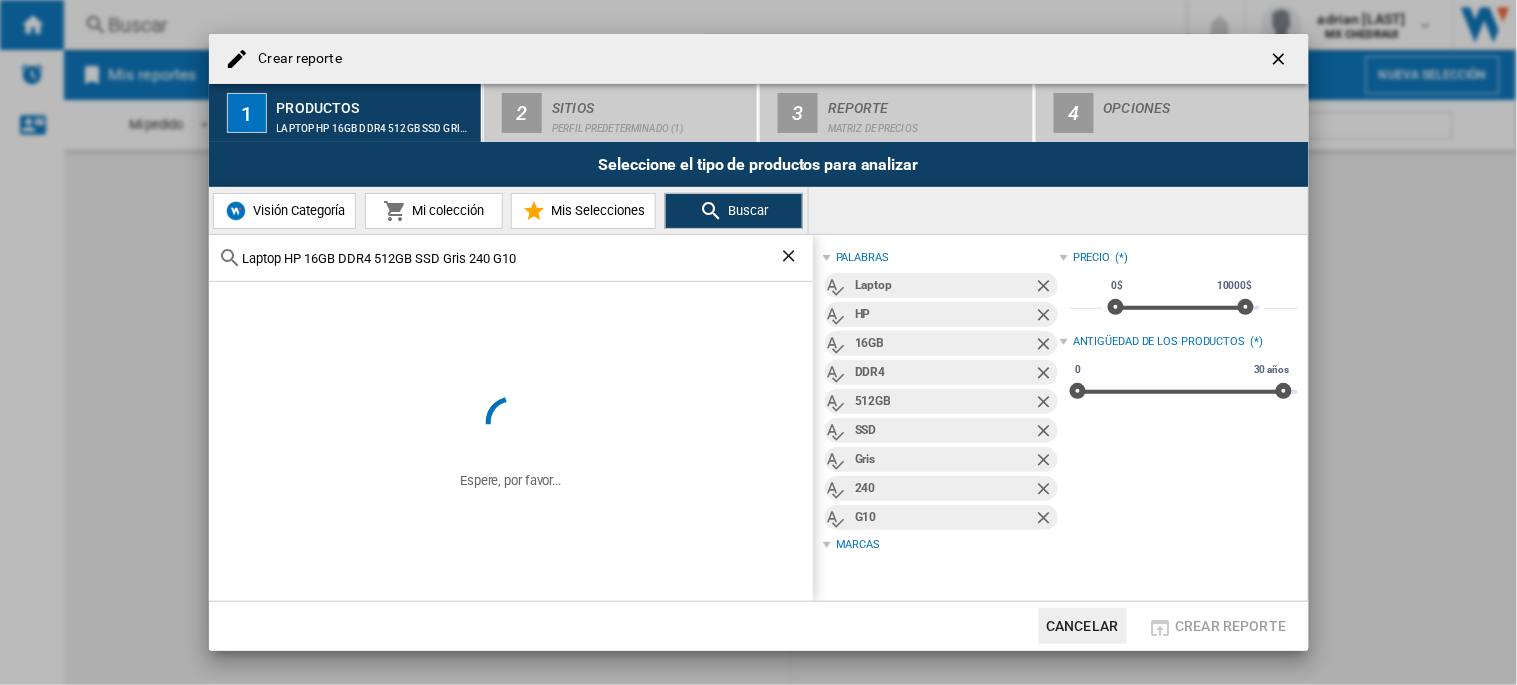 type on "Laptop HP 16GB DDR4 512GB SSD Gris 240 G10" 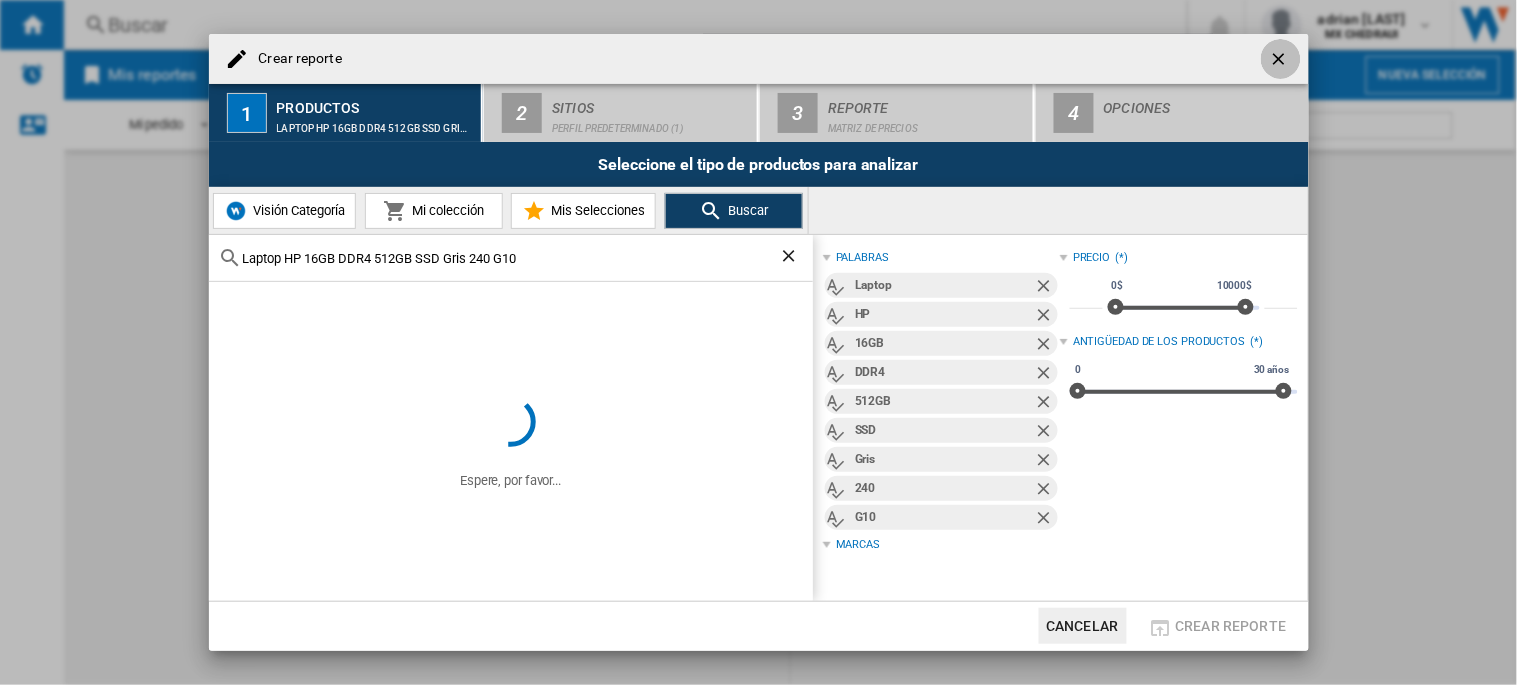 click at bounding box center [1281, 61] 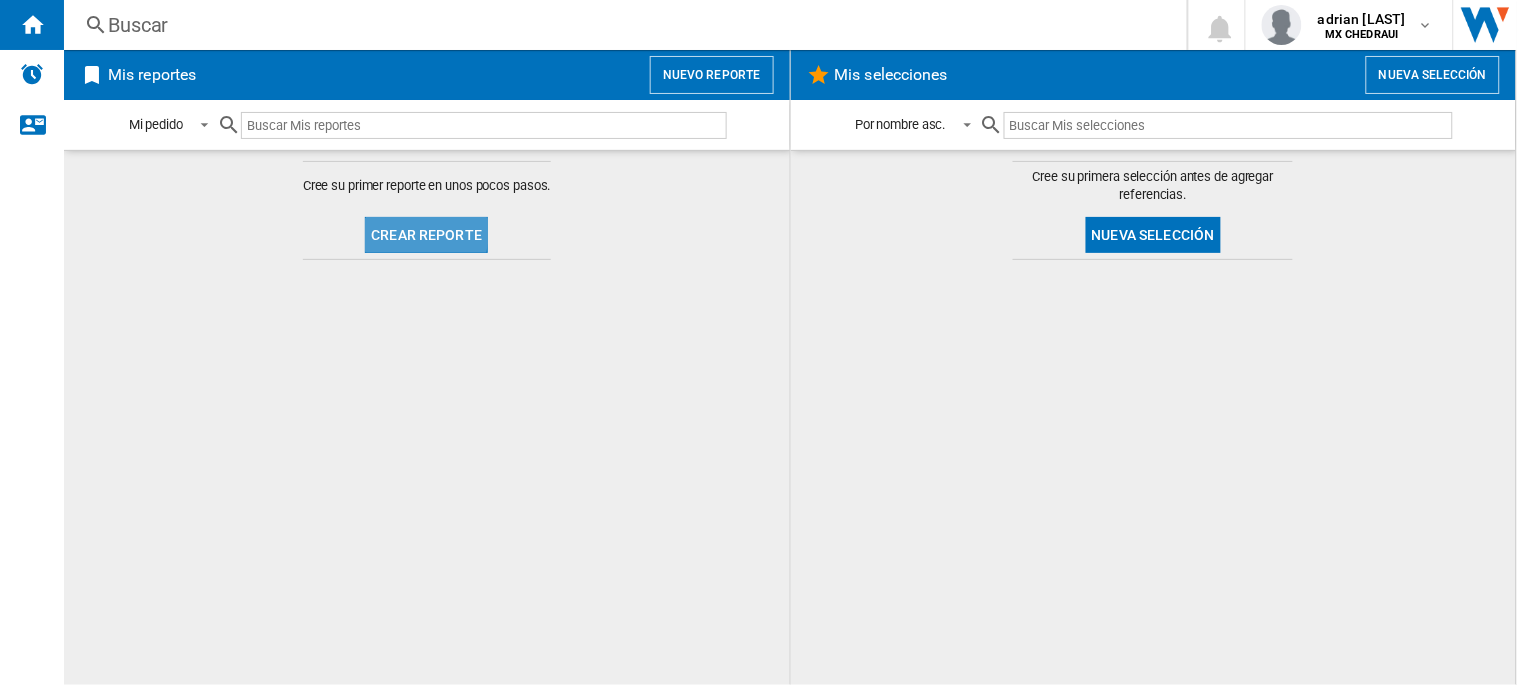 click on "Crear reporte" 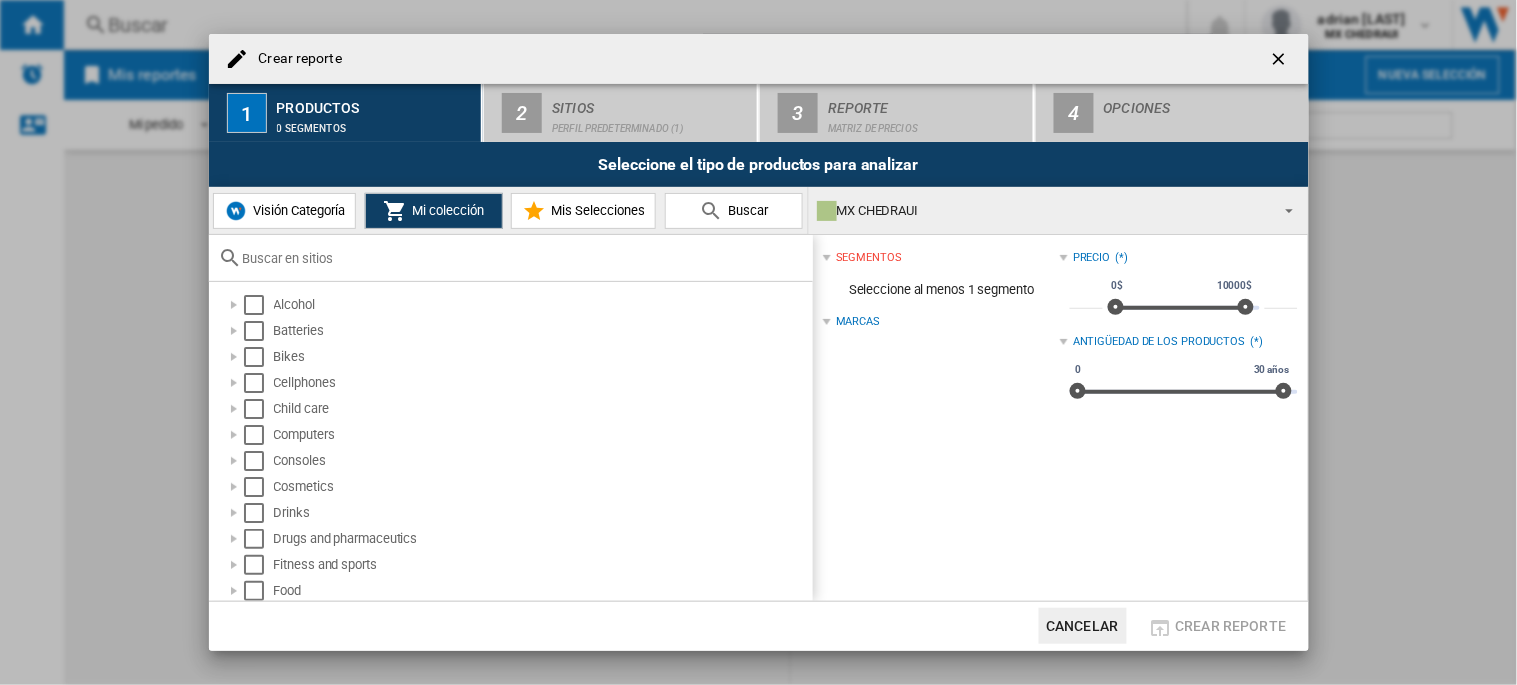 click on "Visión Categoría" at bounding box center [296, 210] 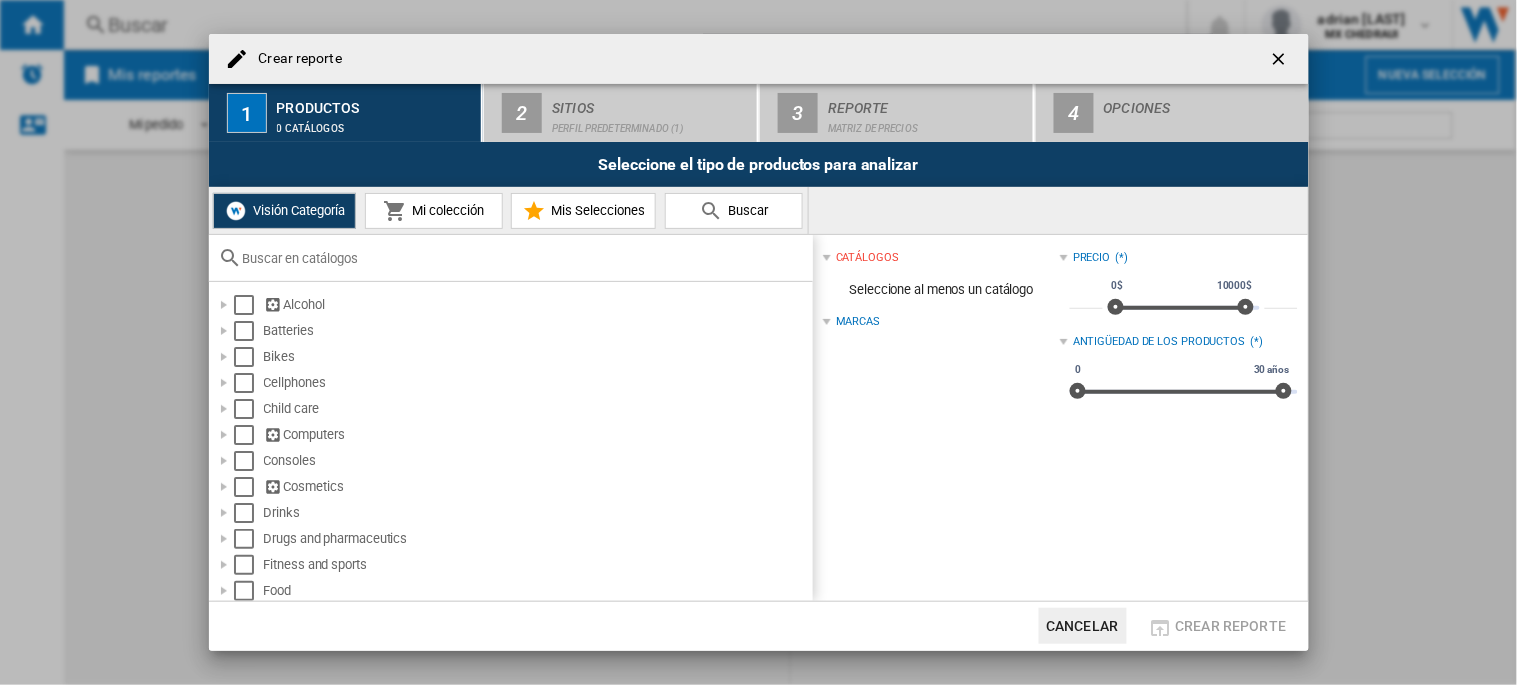click at bounding box center [395, 211] 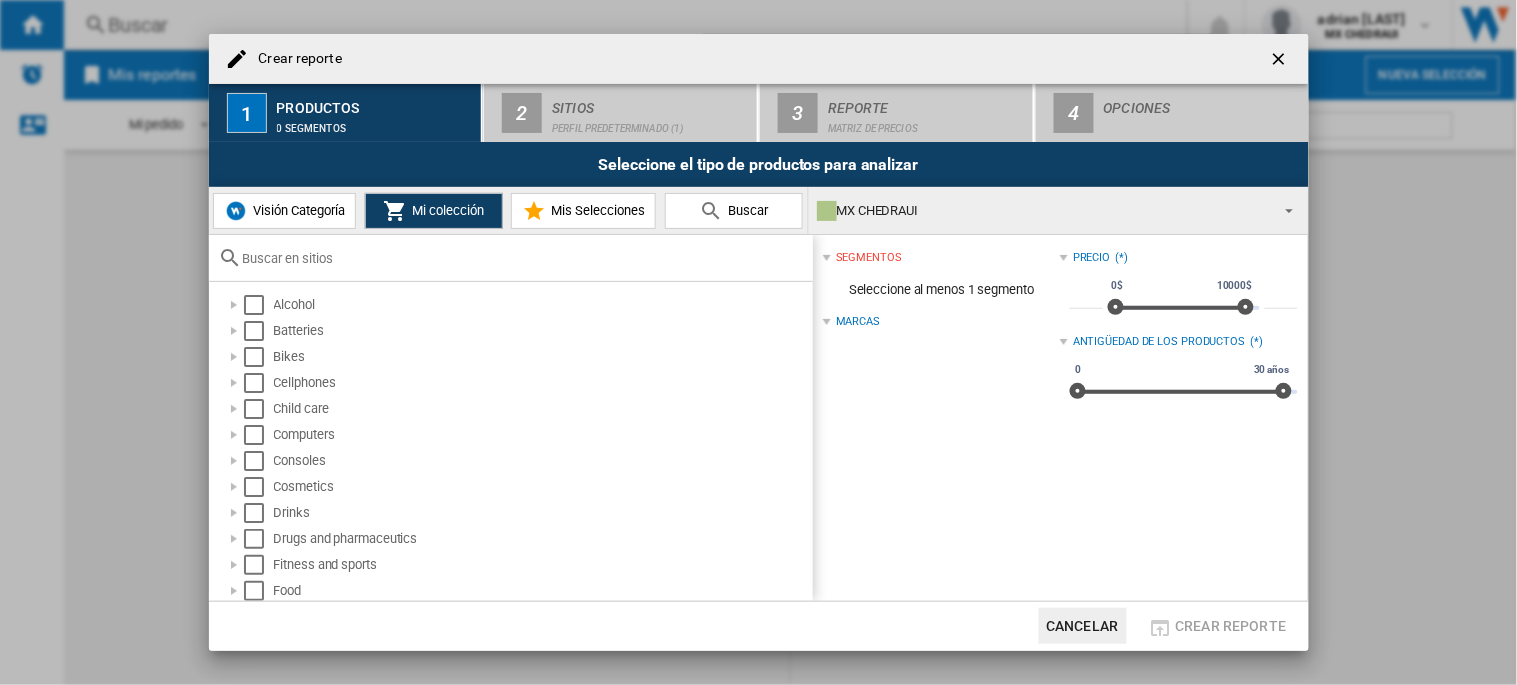 drag, startPoint x: 554, startPoint y: 226, endPoint x: 285, endPoint y: 214, distance: 269.26752 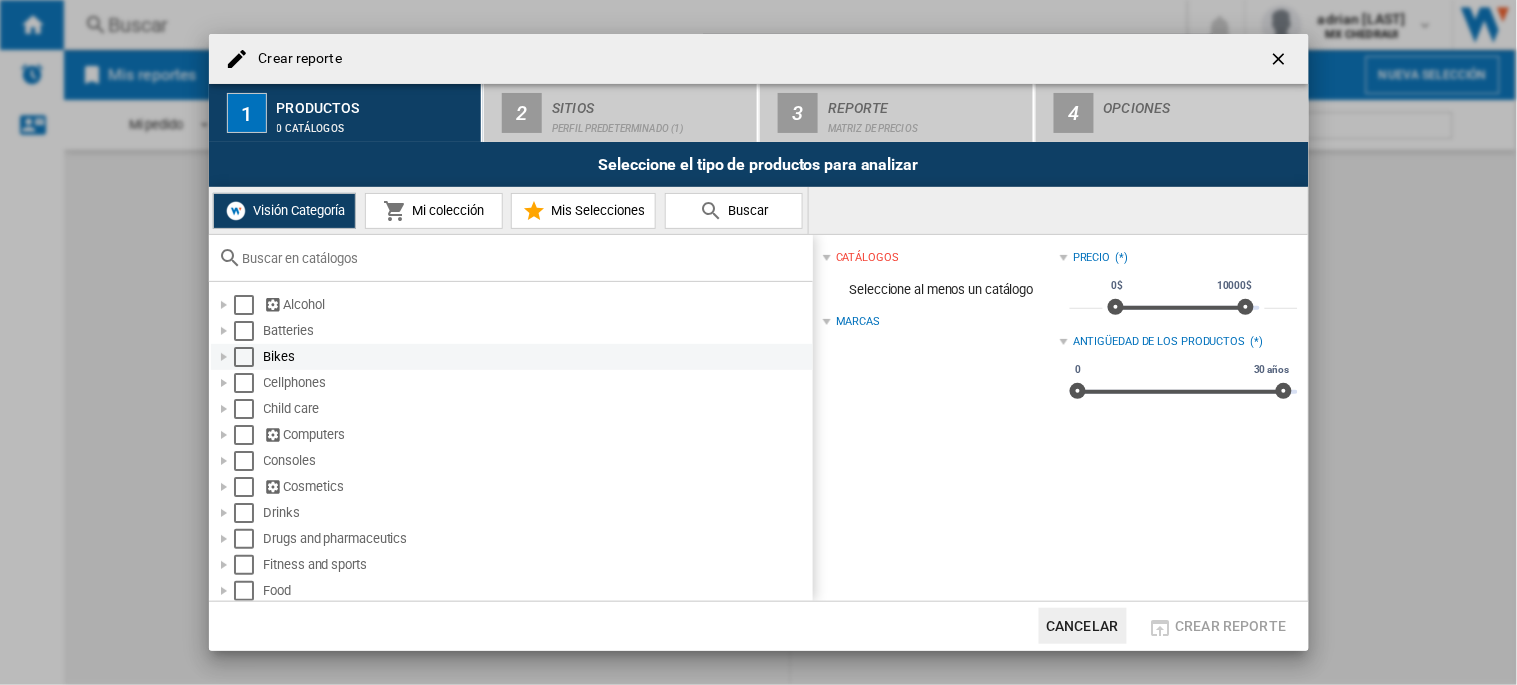 drag, startPoint x: 813, startPoint y: 482, endPoint x: 752, endPoint y: 347, distance: 148.14183 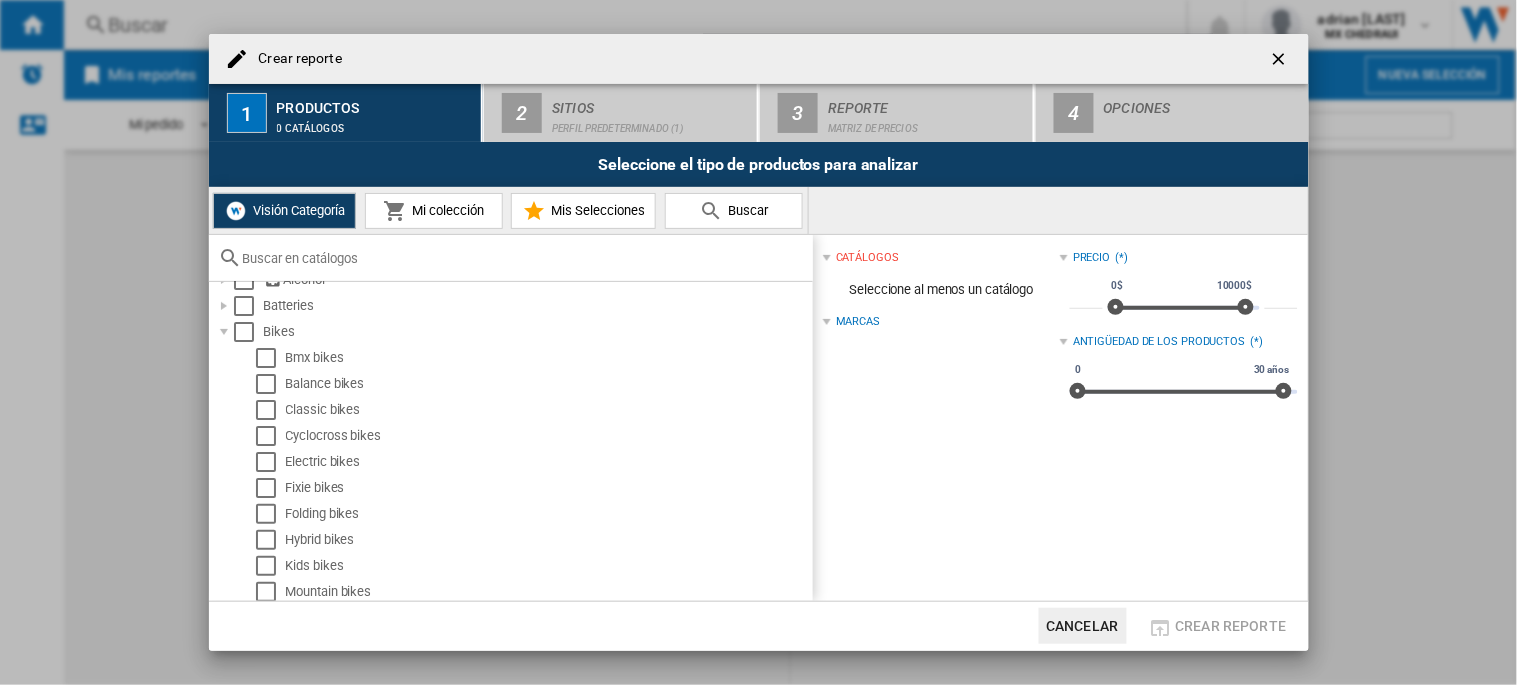 scroll, scrollTop: 0, scrollLeft: 0, axis: both 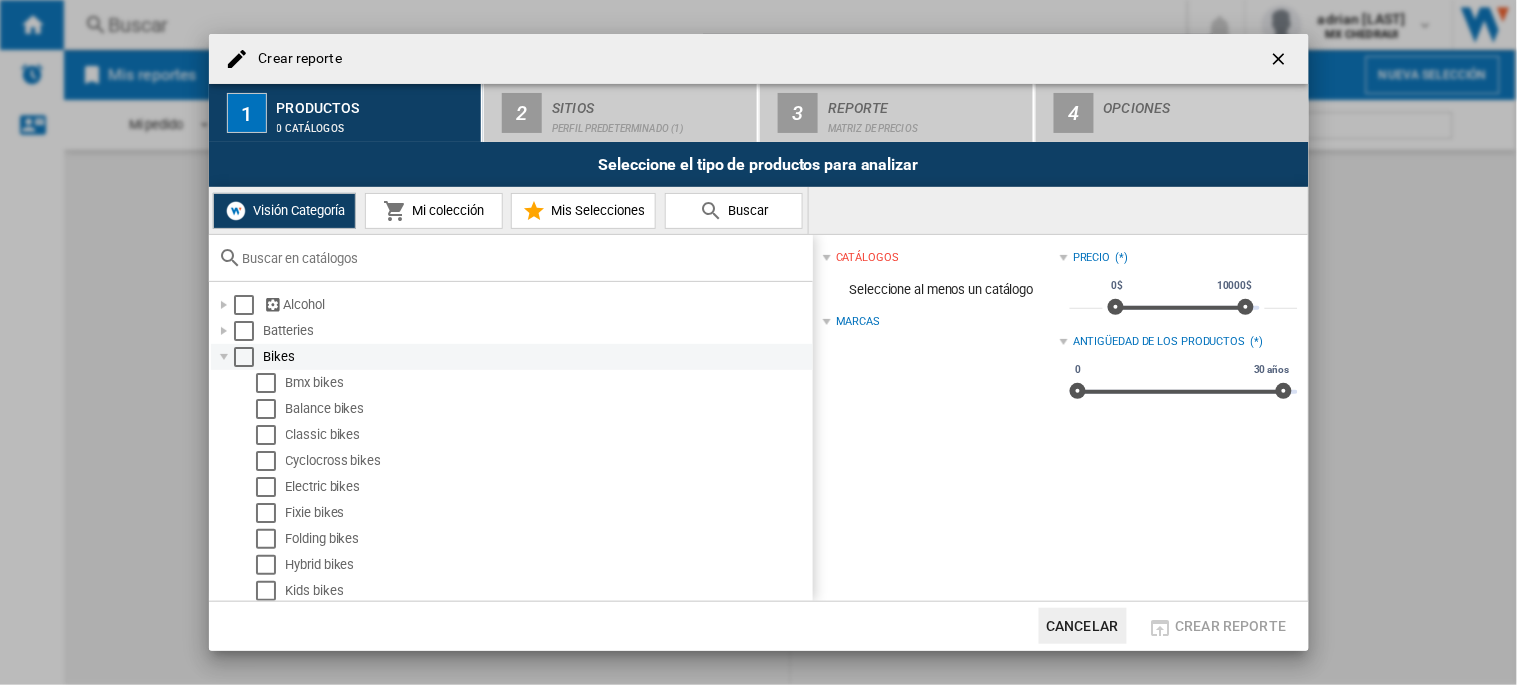click at bounding box center (224, 357) 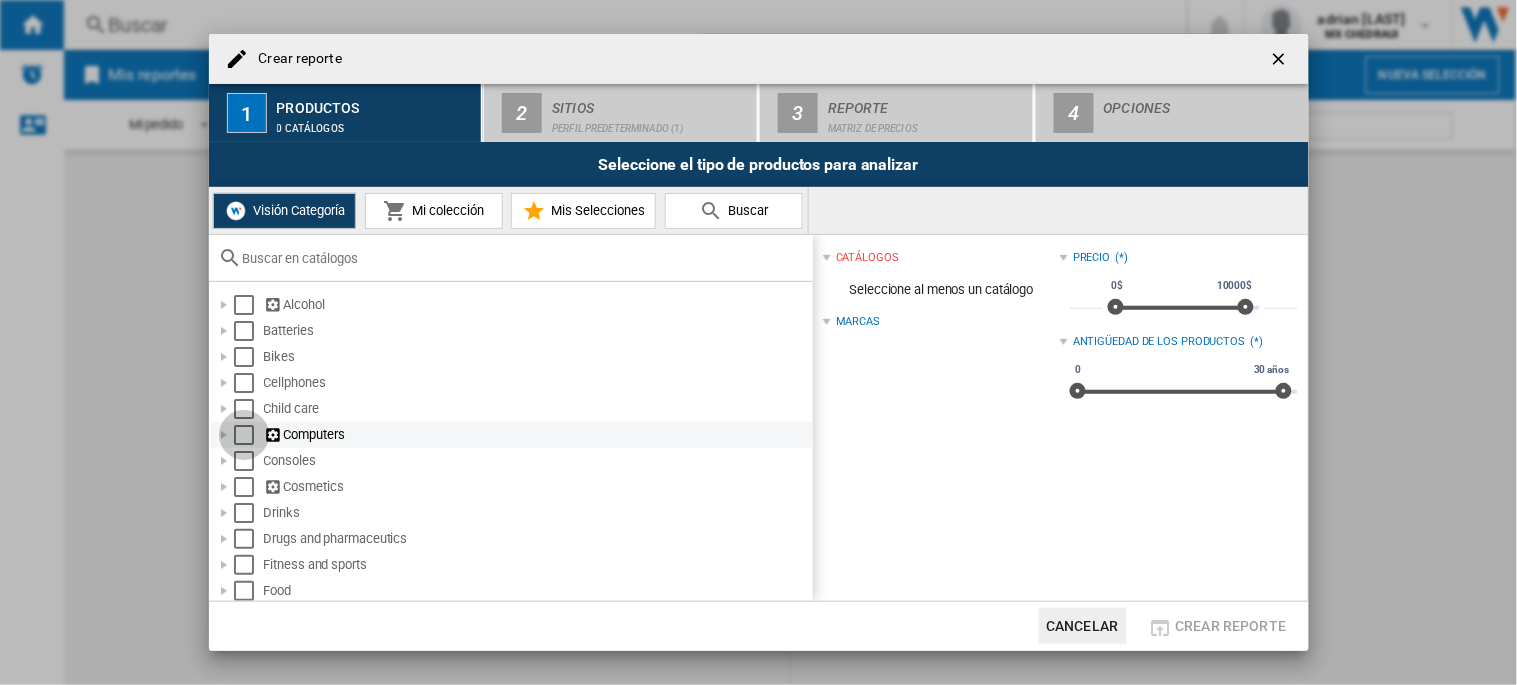 click at bounding box center [244, 435] 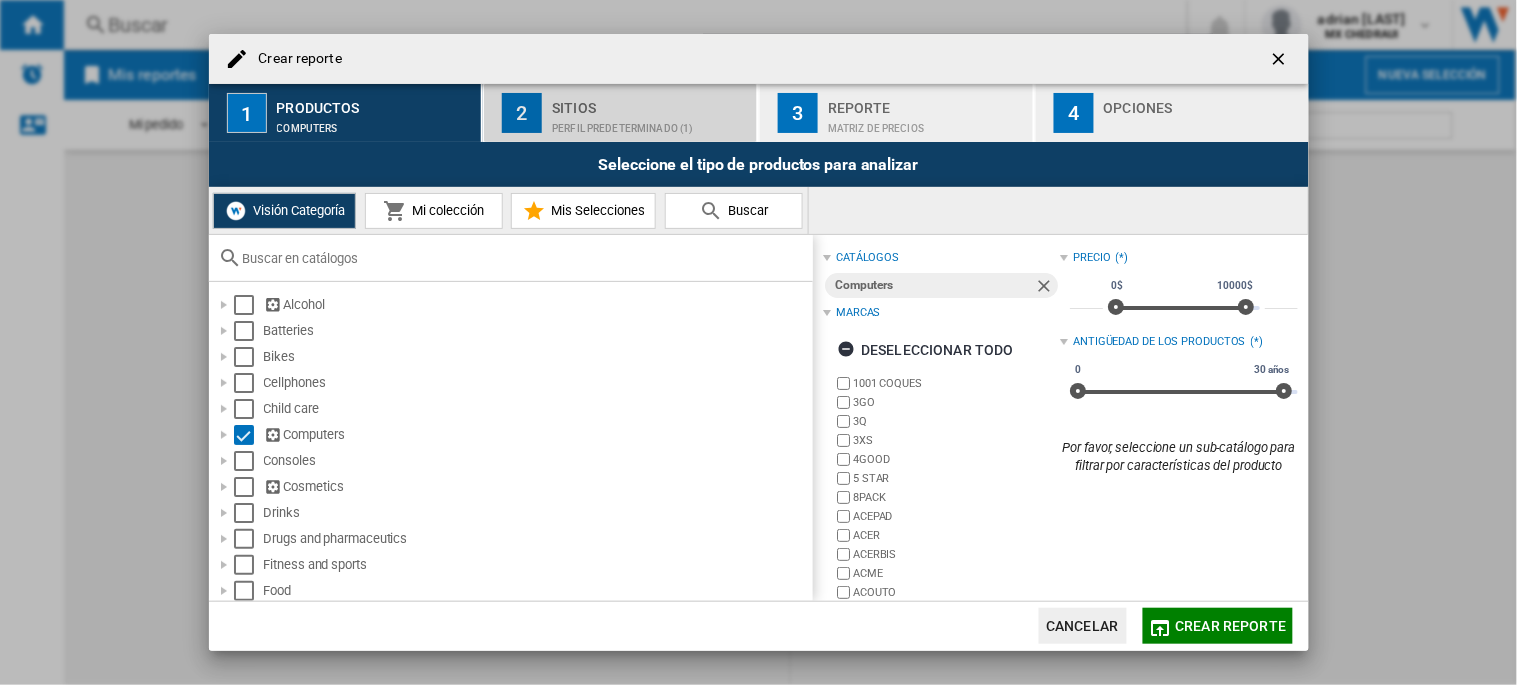 click on "2" at bounding box center (522, 113) 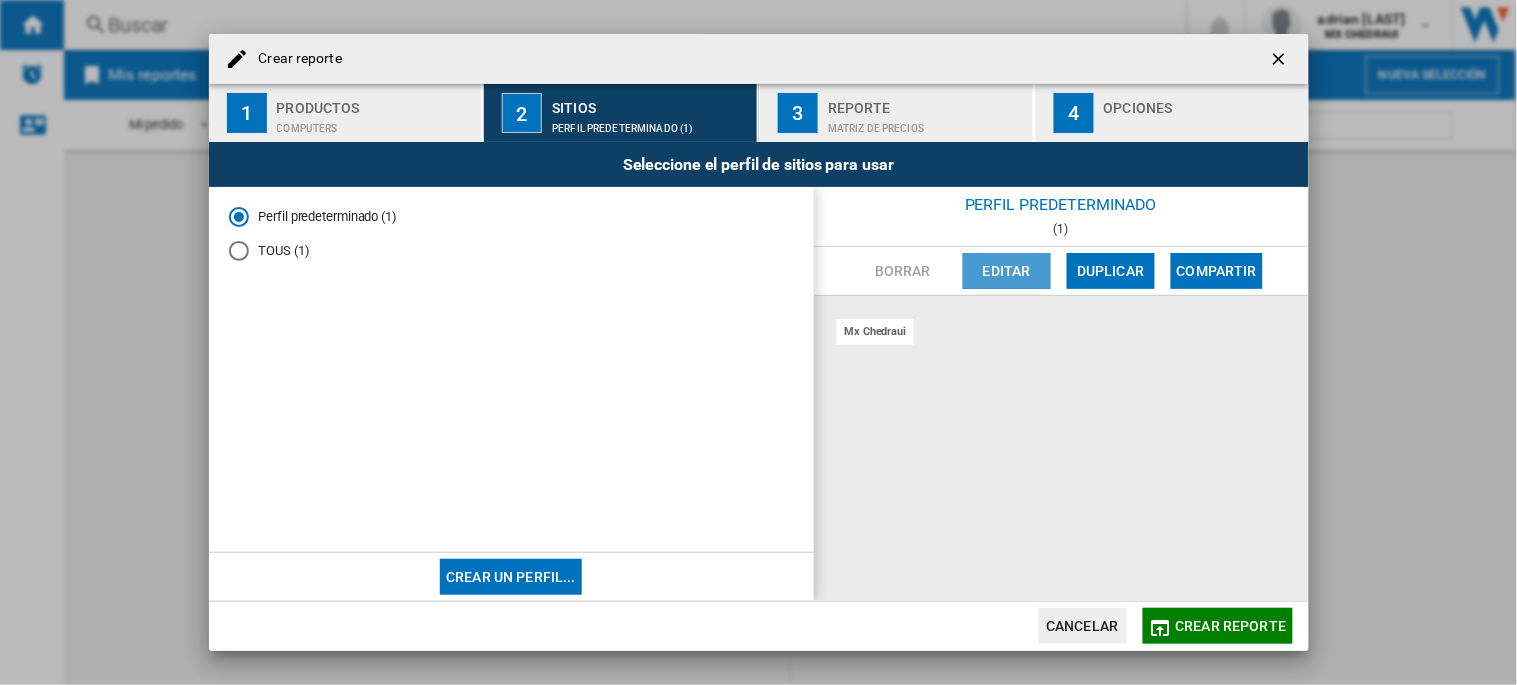 click on "Editar" at bounding box center [1007, 271] 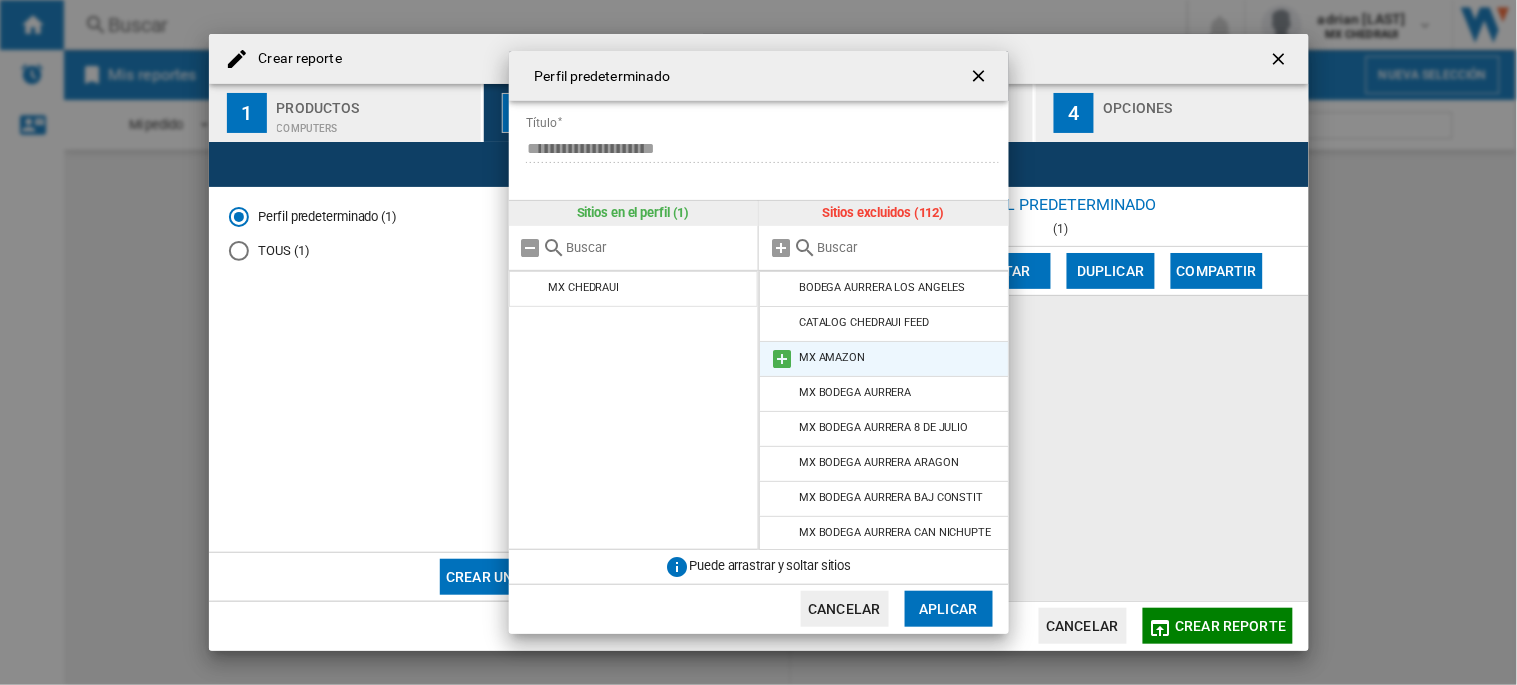 click at bounding box center [782, 359] 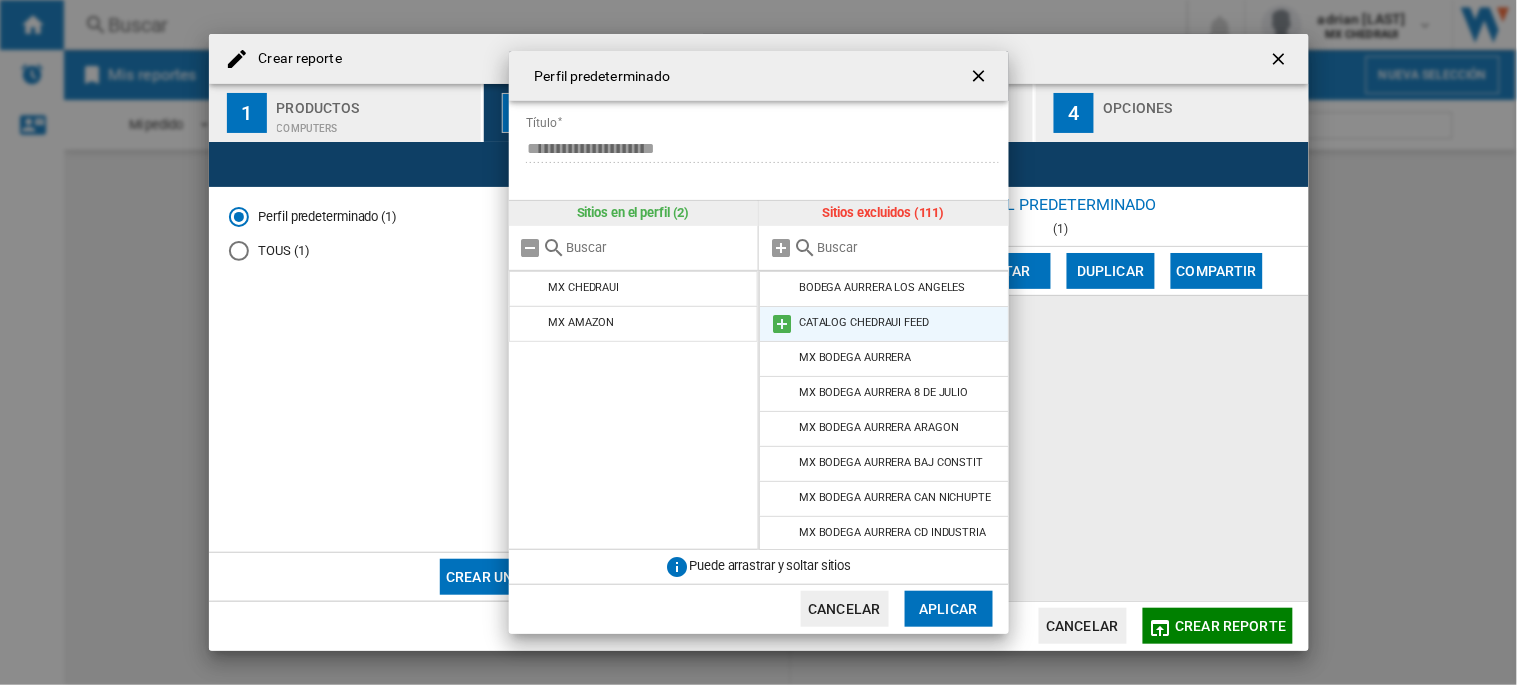 click at bounding box center [782, 324] 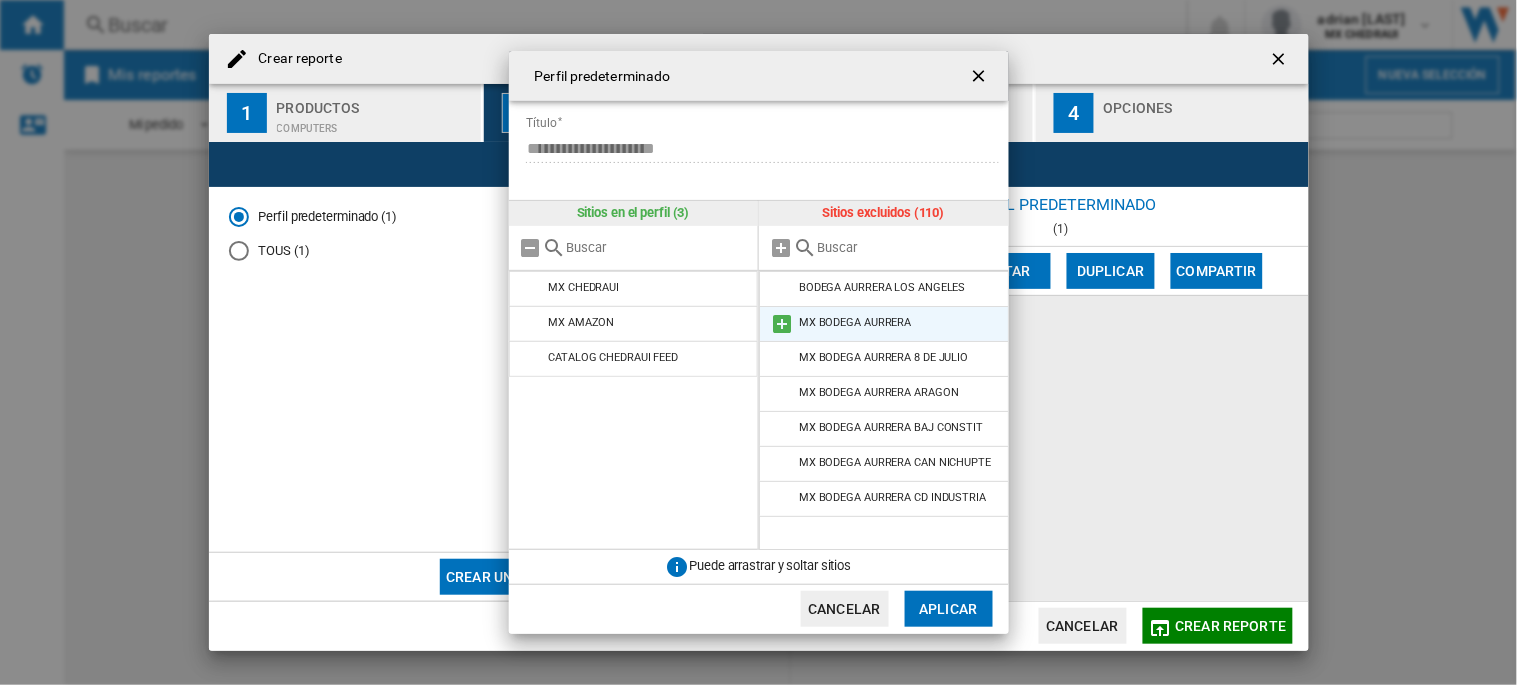 click at bounding box center [782, 324] 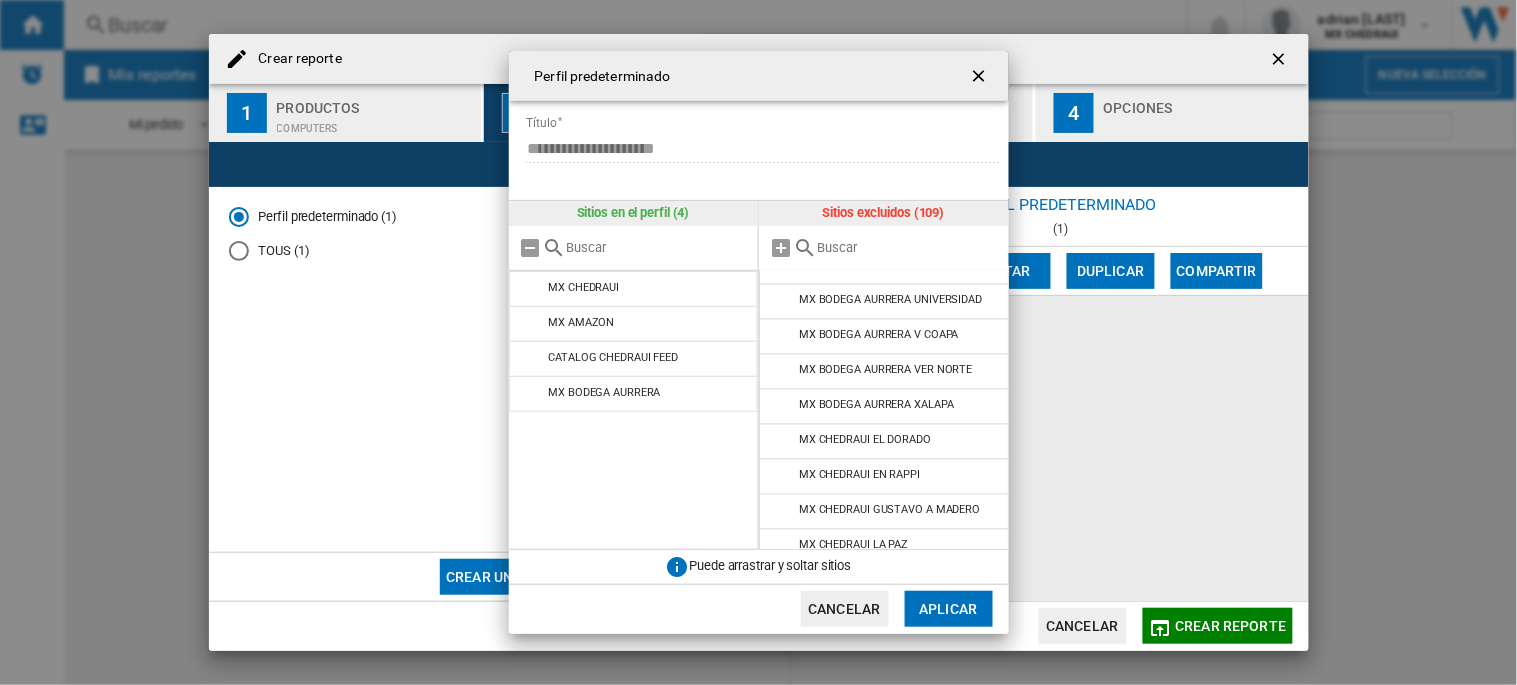 scroll, scrollTop: 1008, scrollLeft: 0, axis: vertical 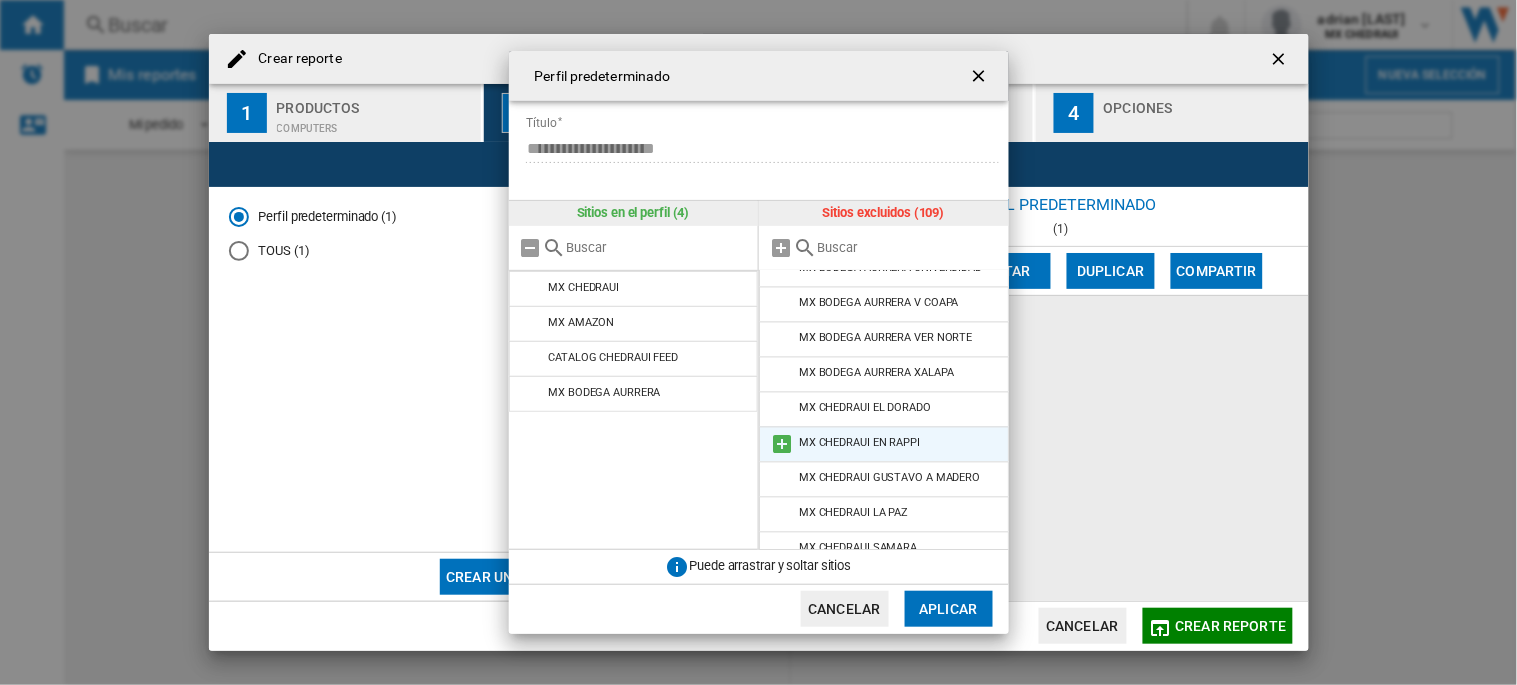 click at bounding box center [782, 445] 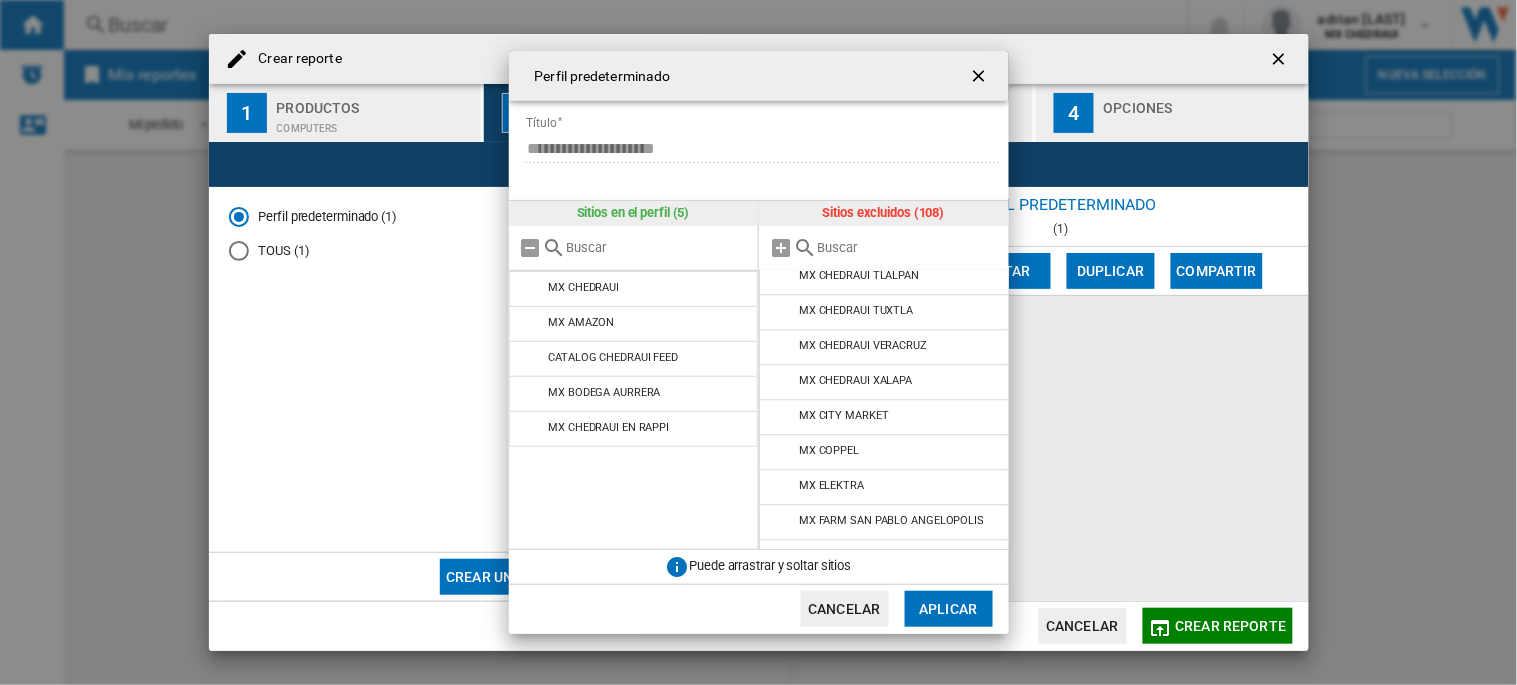 scroll, scrollTop: 1295, scrollLeft: 0, axis: vertical 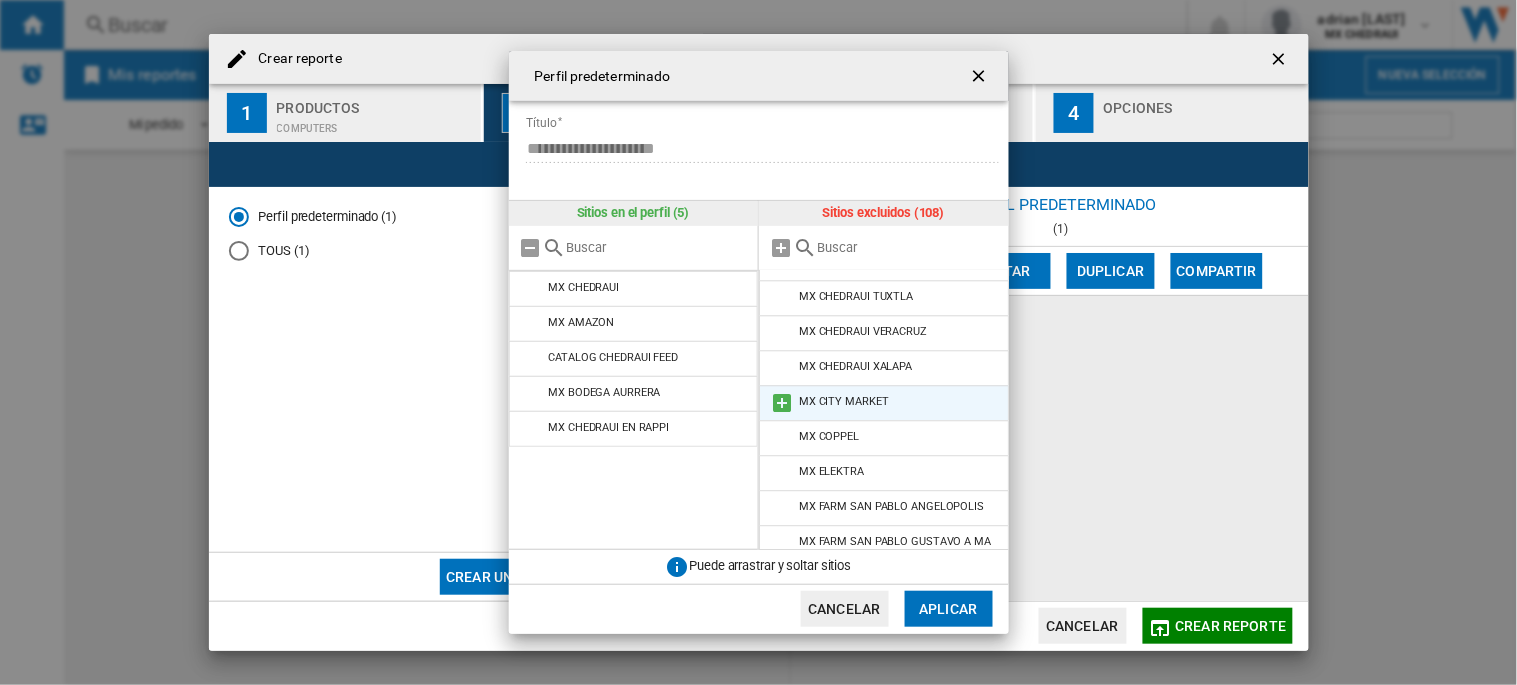 click at bounding box center (782, 403) 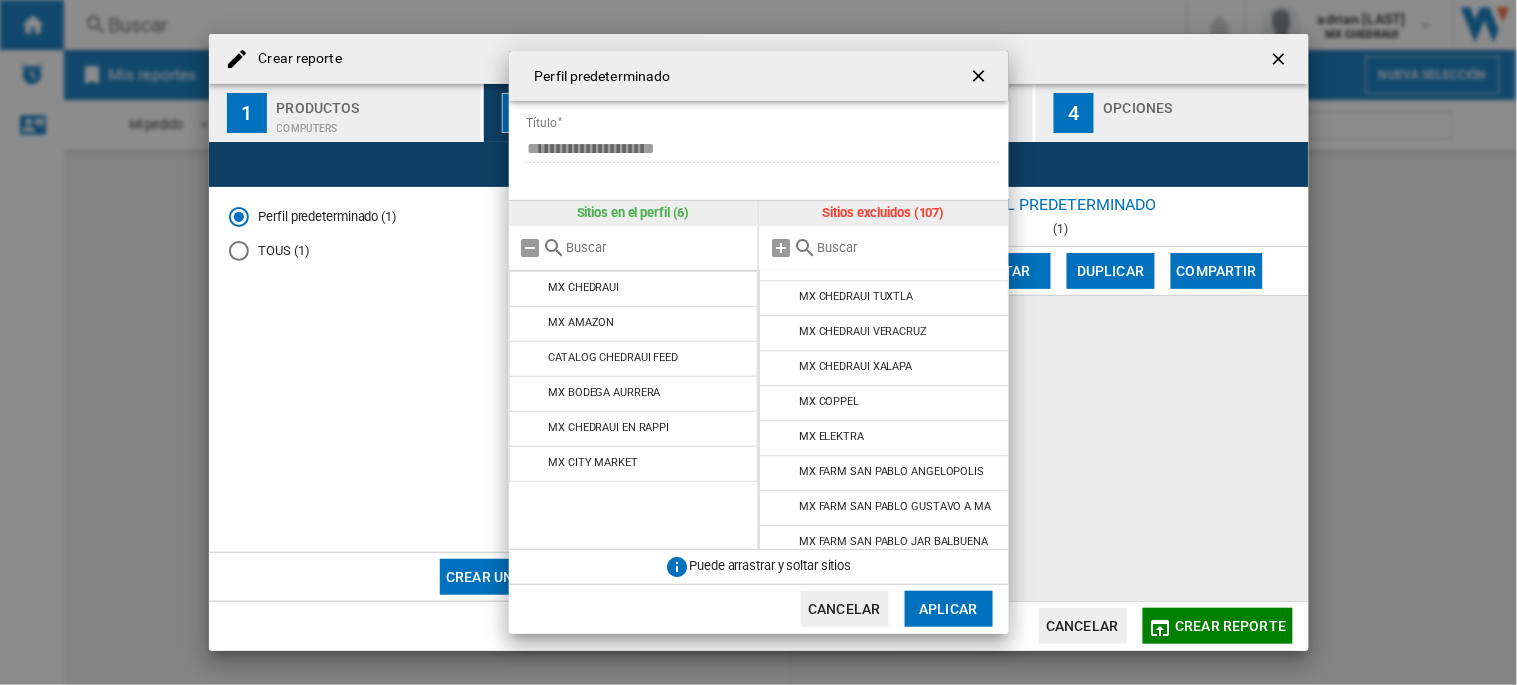 scroll, scrollTop: 1295, scrollLeft: 0, axis: vertical 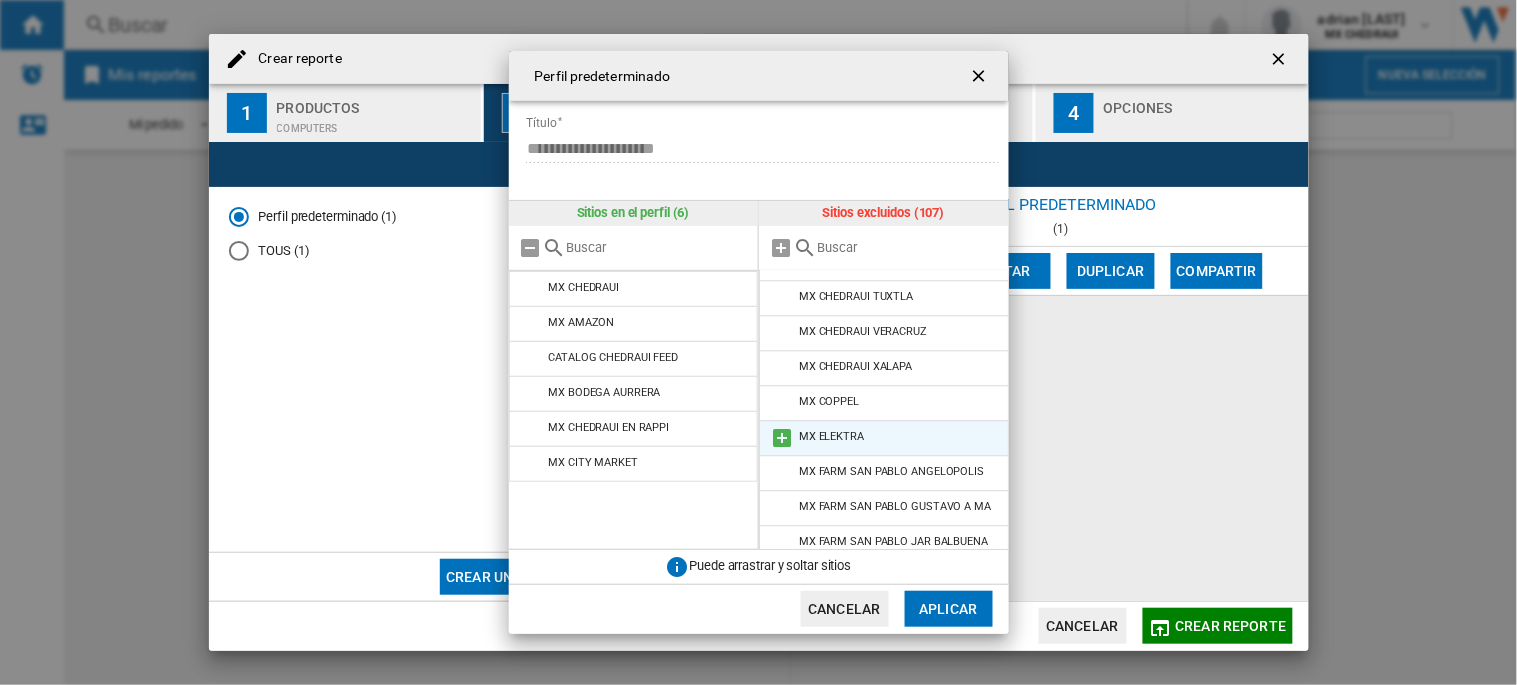 click at bounding box center [782, 438] 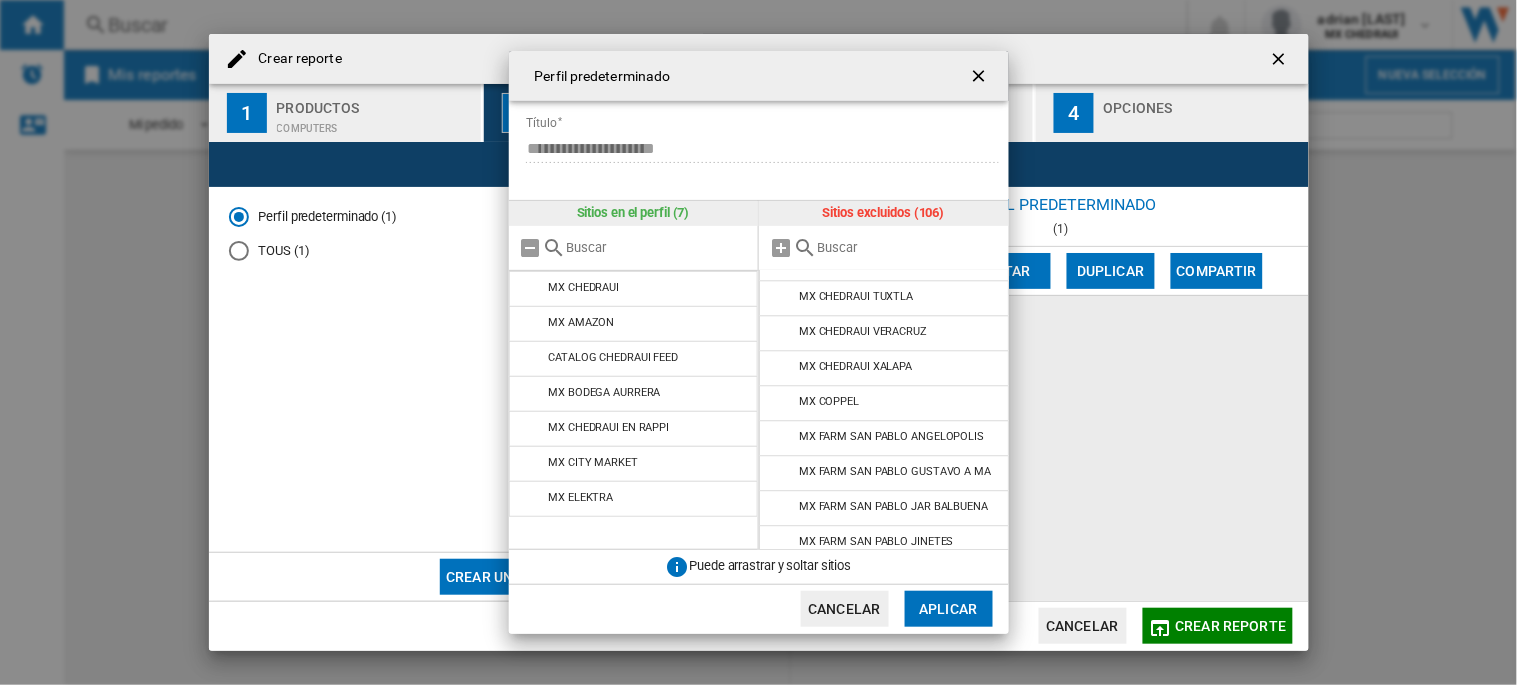 scroll, scrollTop: 1295, scrollLeft: 0, axis: vertical 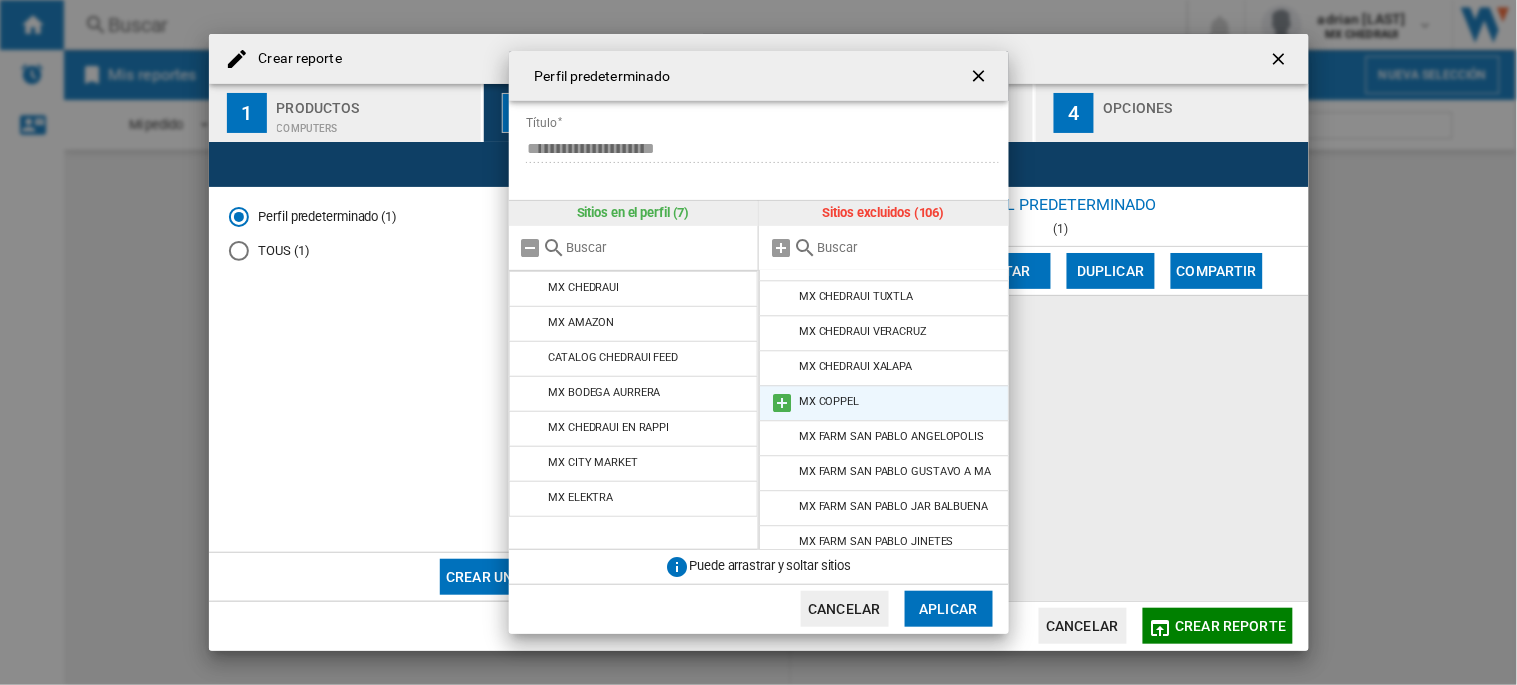 click at bounding box center [782, 403] 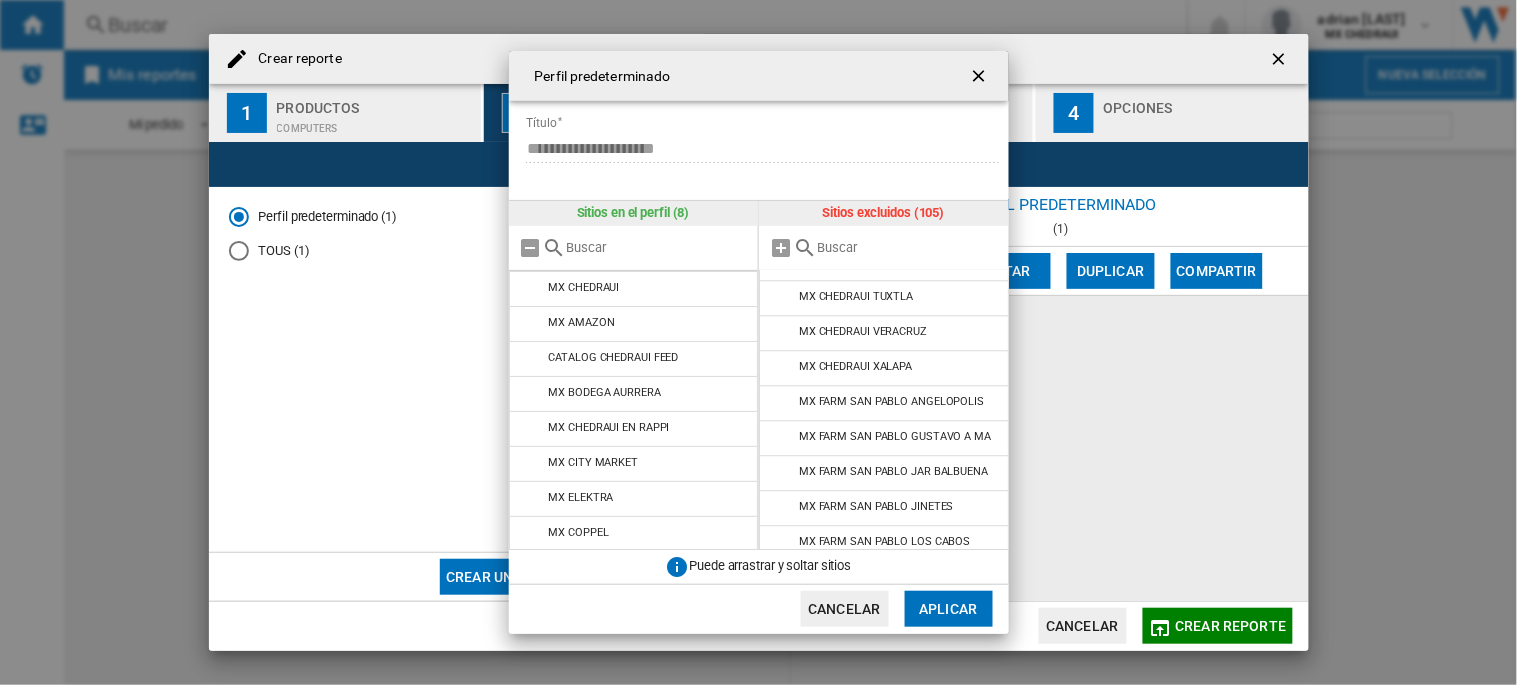 scroll, scrollTop: 1295, scrollLeft: 0, axis: vertical 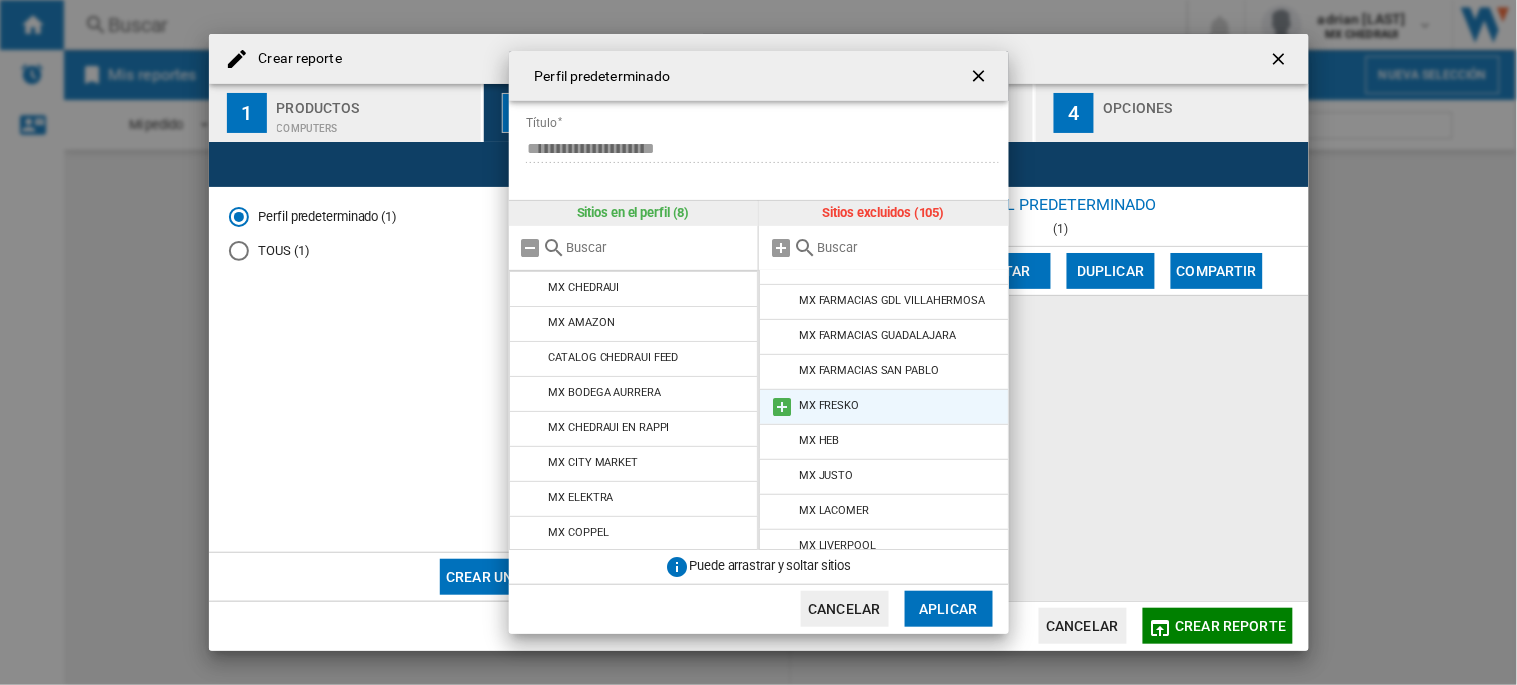 click at bounding box center [782, 407] 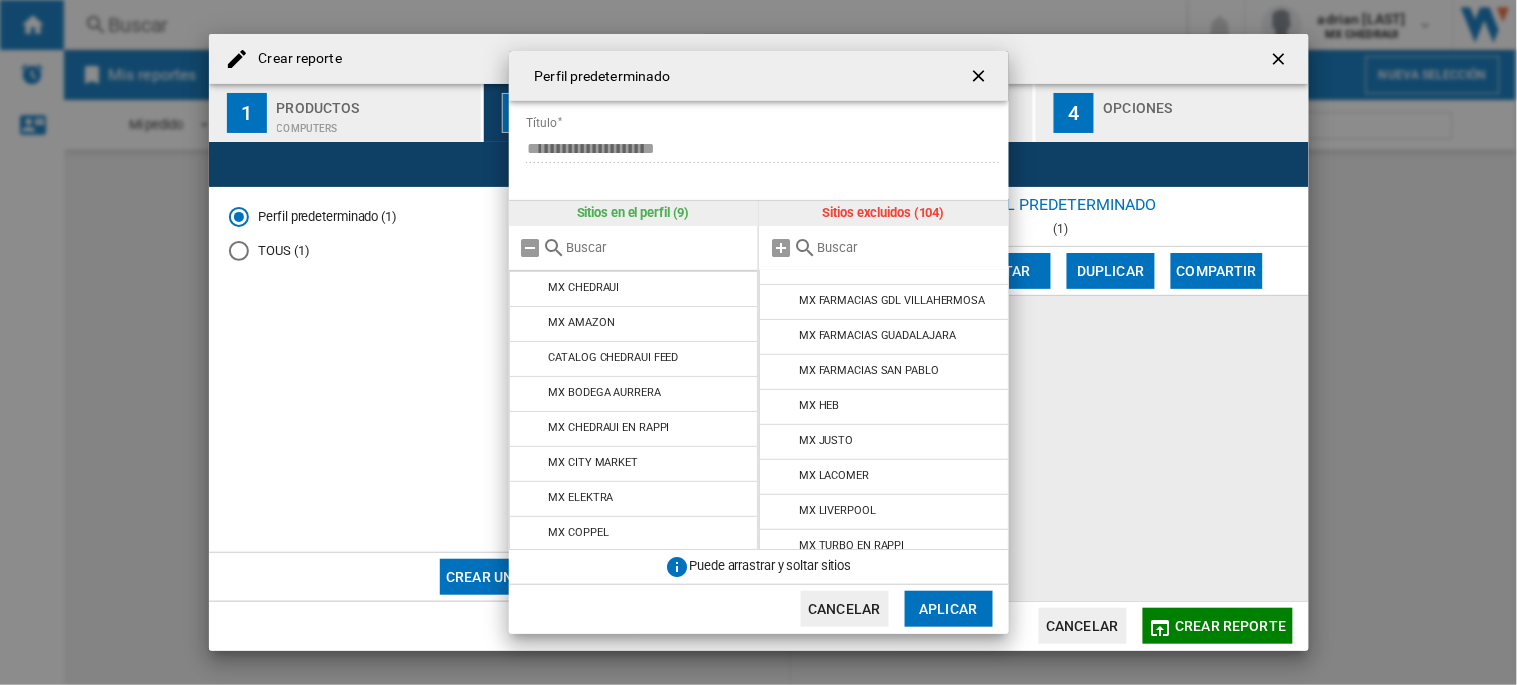 scroll, scrollTop: 2061, scrollLeft: 0, axis: vertical 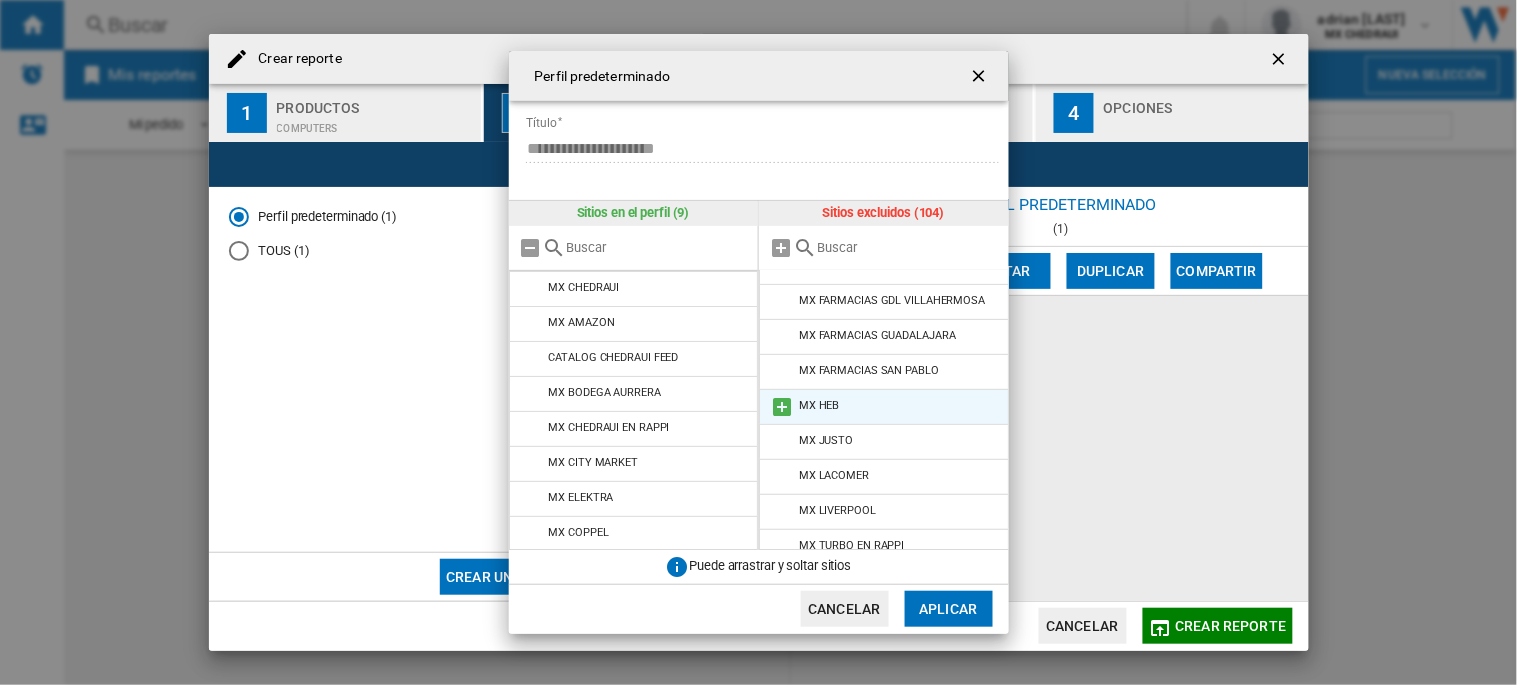 click at bounding box center [782, 407] 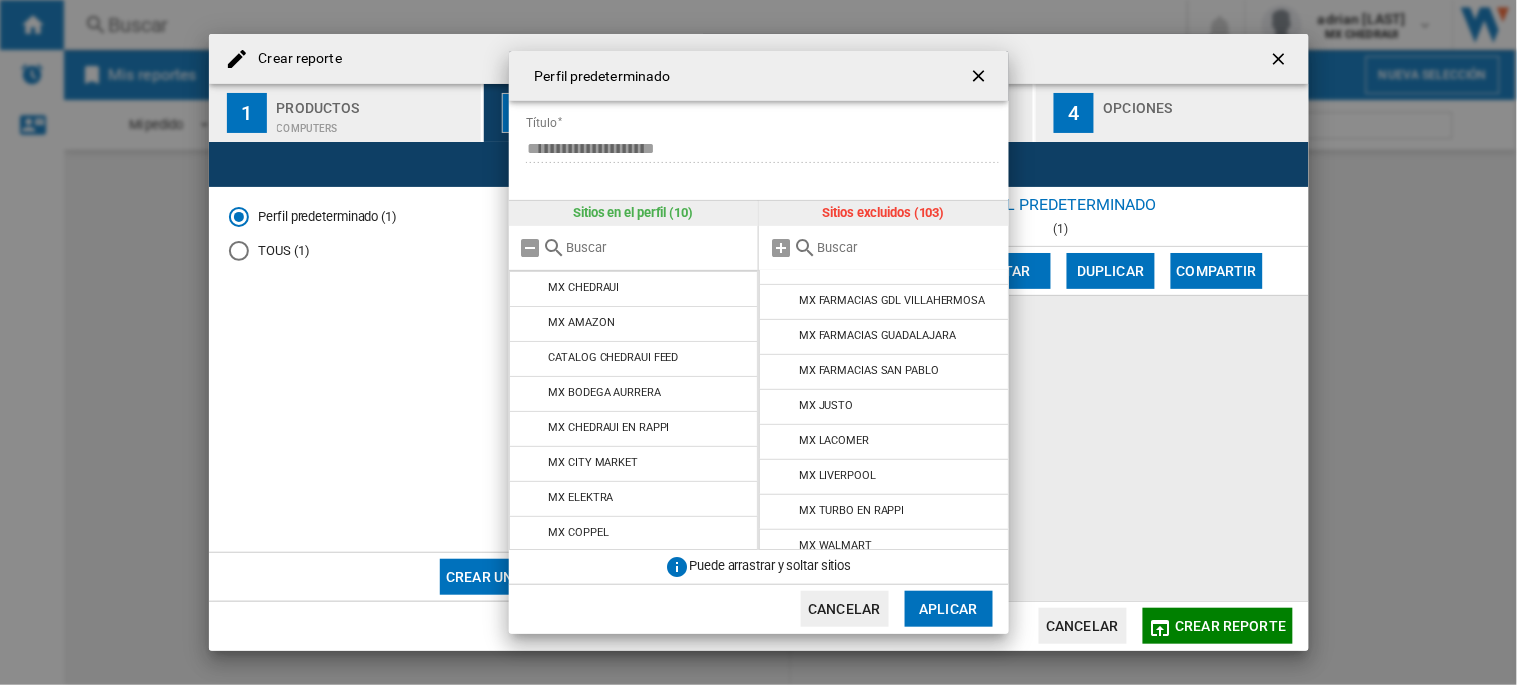scroll, scrollTop: 2061, scrollLeft: 0, axis: vertical 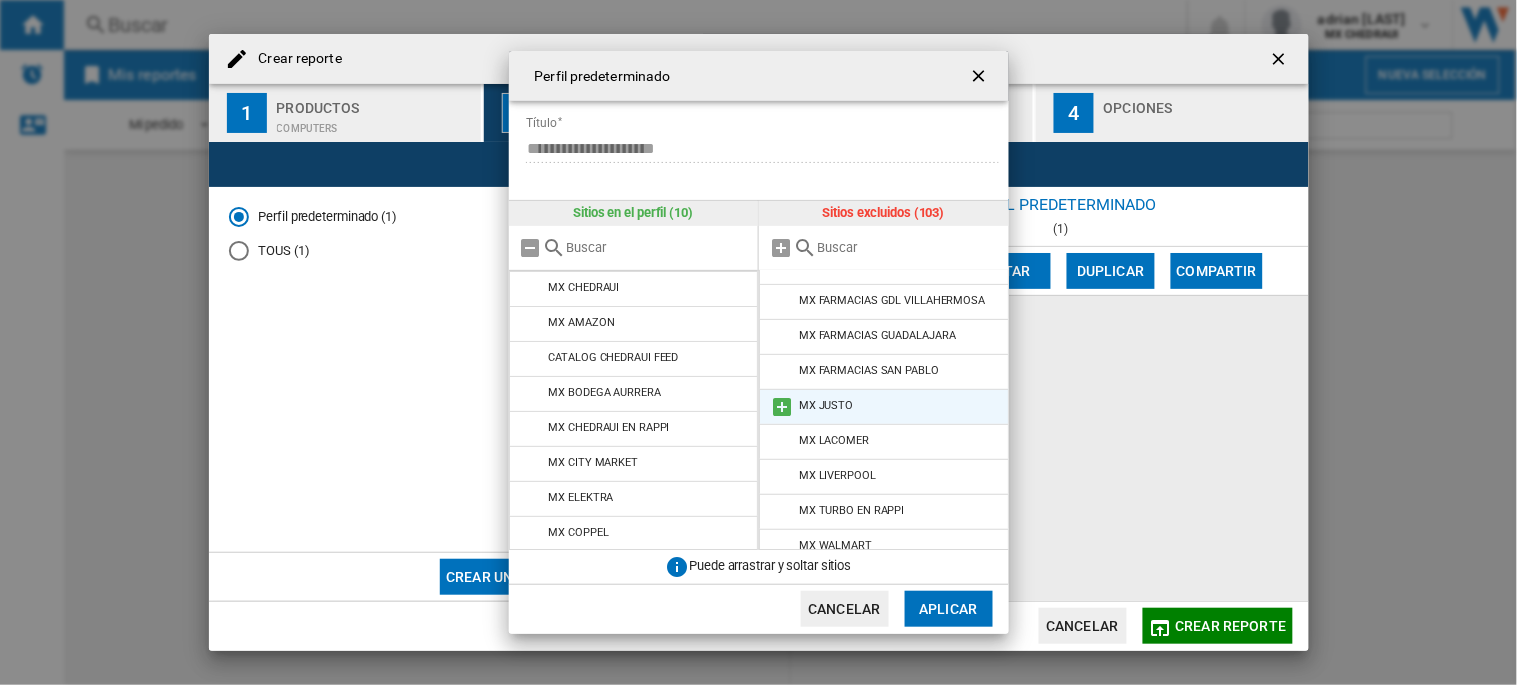 click at bounding box center [782, 407] 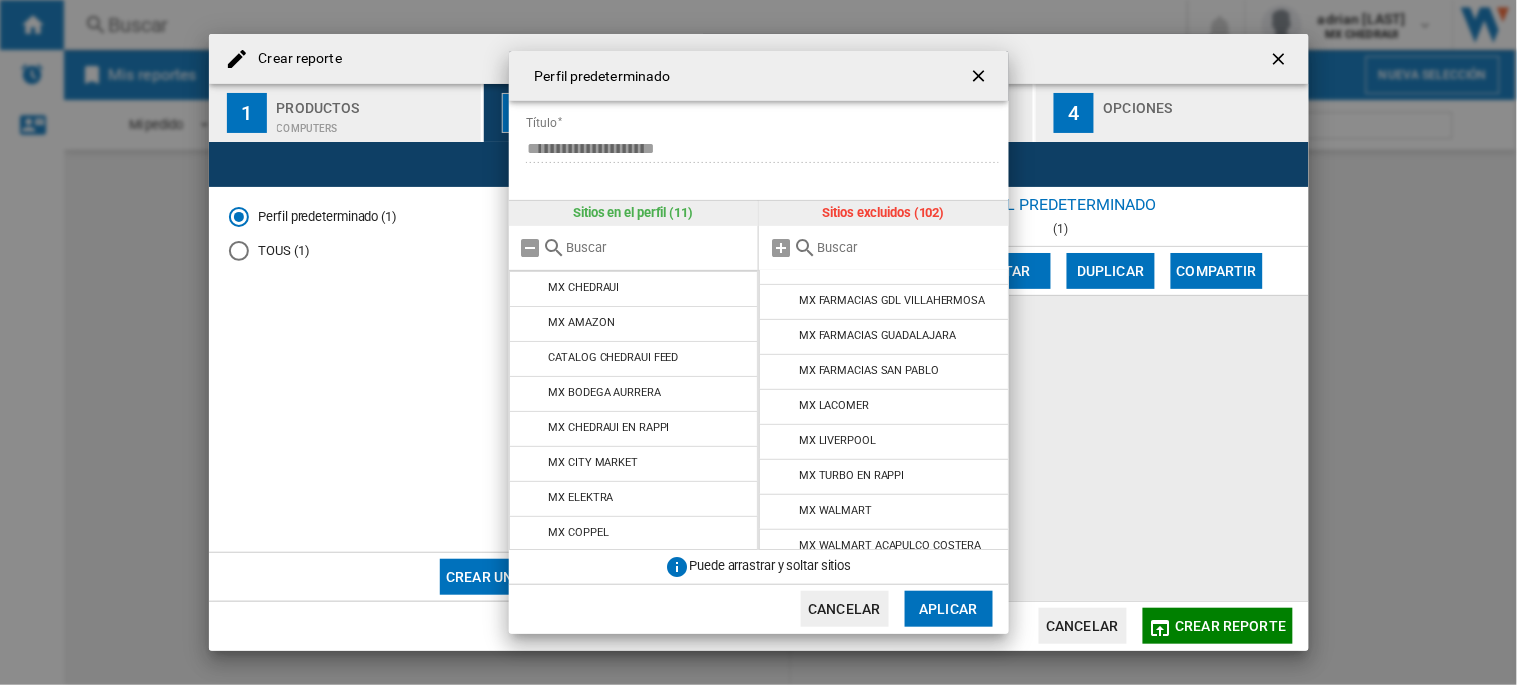 scroll, scrollTop: 2061, scrollLeft: 0, axis: vertical 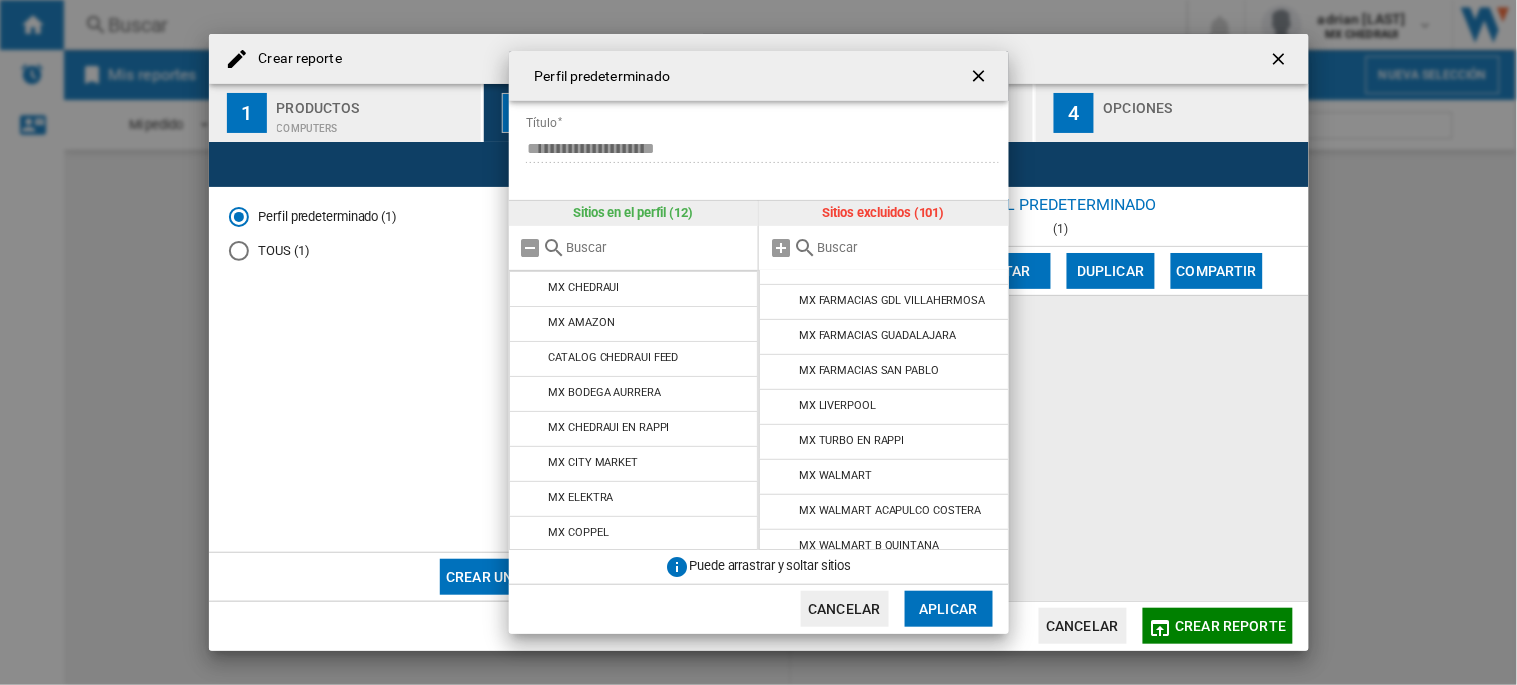 click at bounding box center [782, 407] 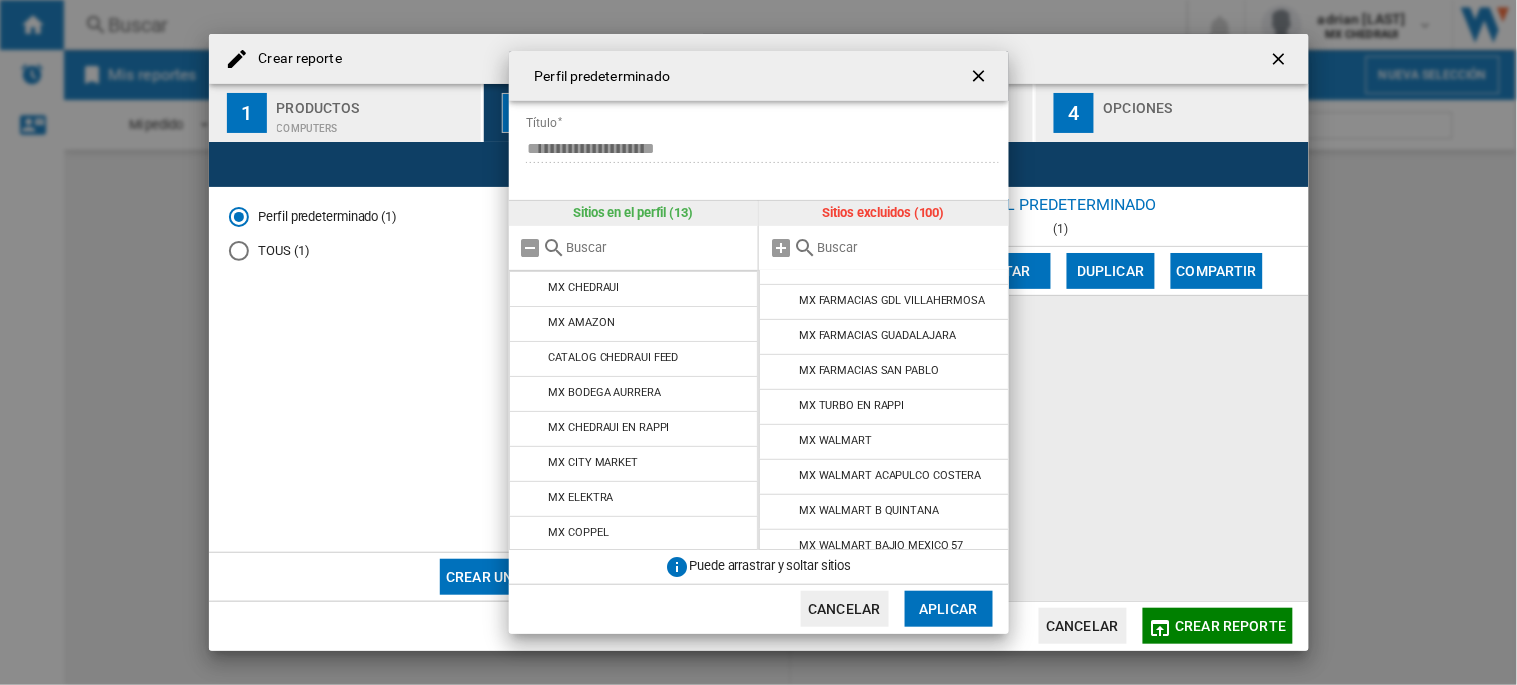 scroll, scrollTop: 2061, scrollLeft: 0, axis: vertical 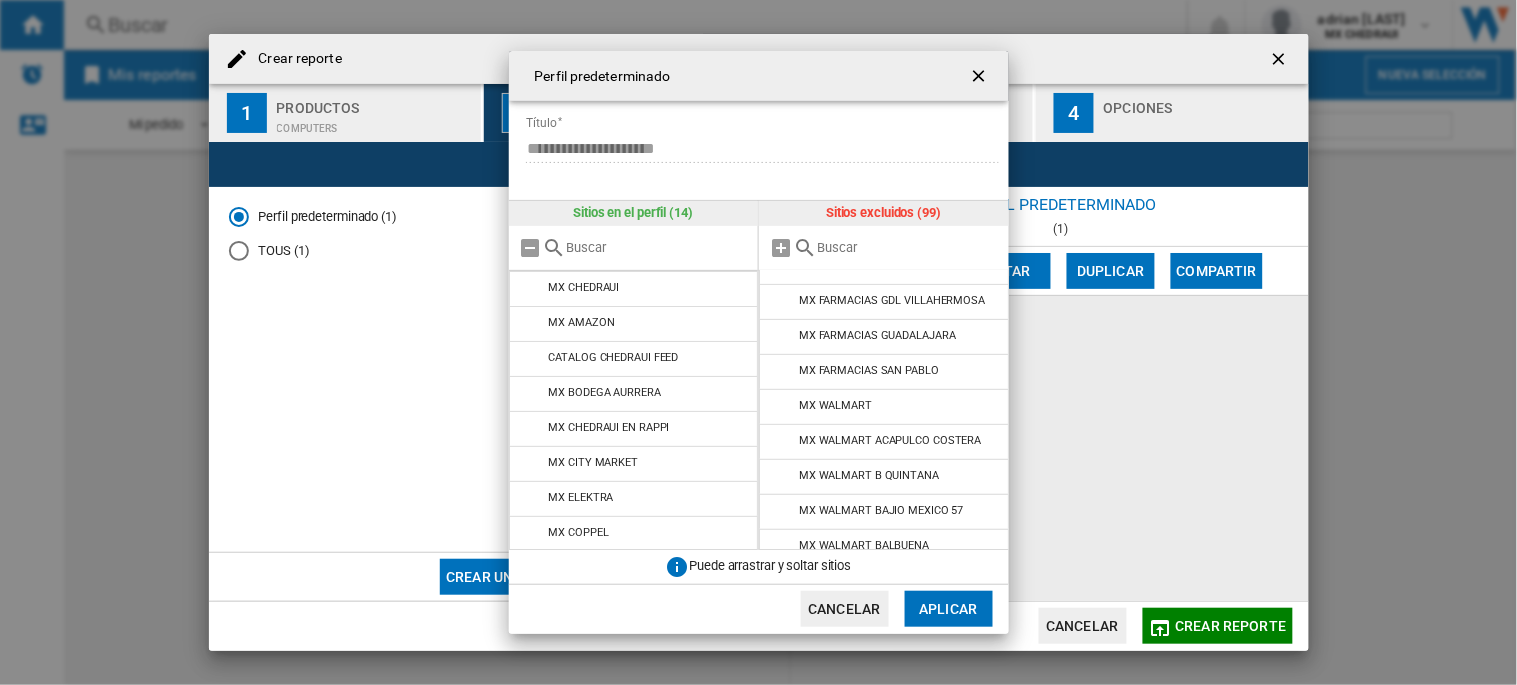 click at bounding box center [782, 407] 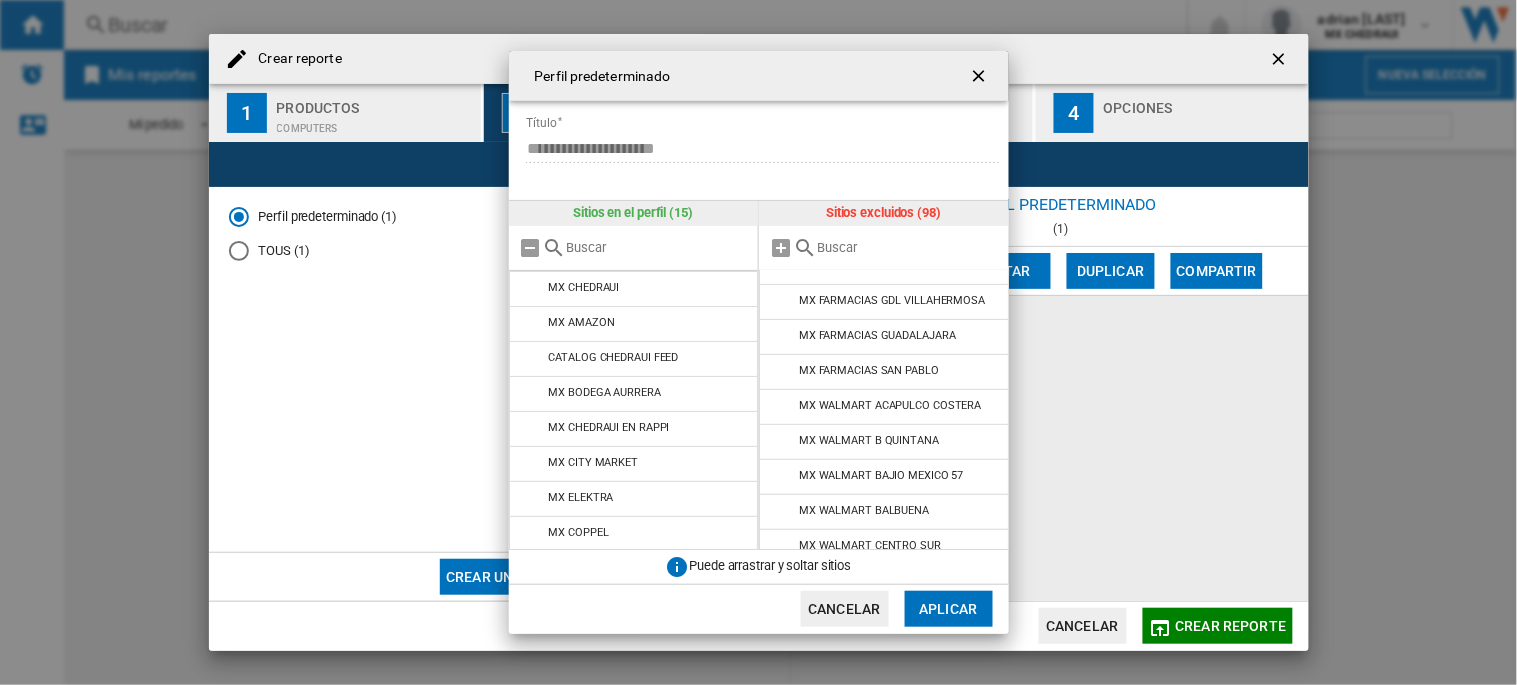 scroll, scrollTop: 2076, scrollLeft: 0, axis: vertical 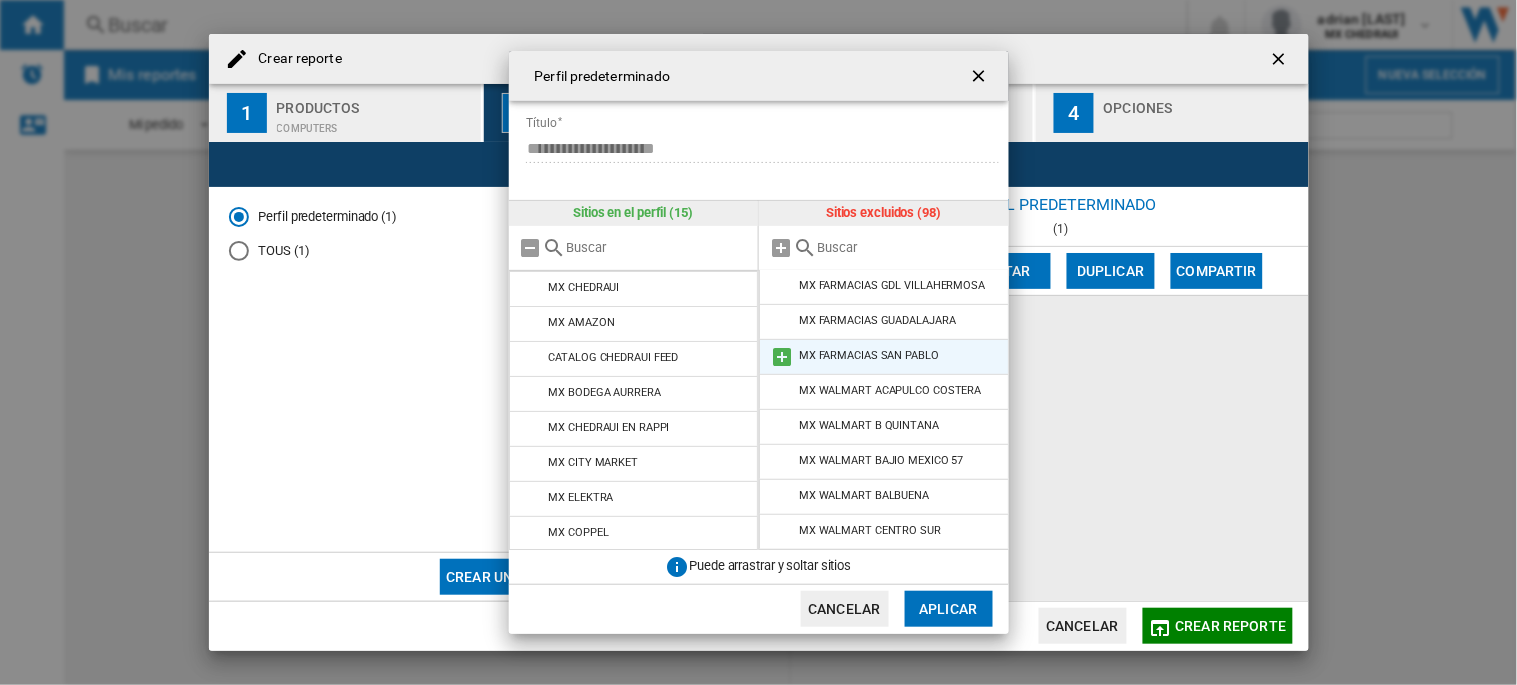 click at bounding box center [782, 357] 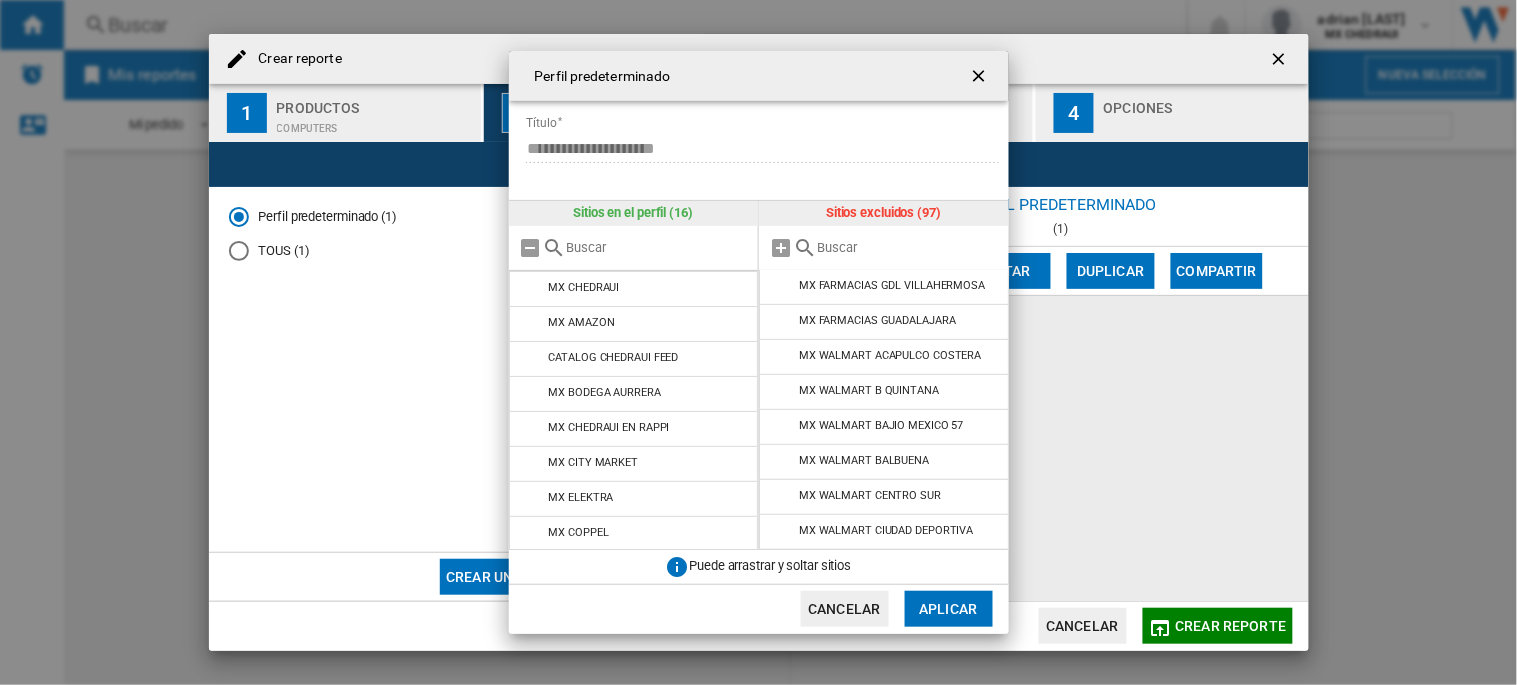 scroll, scrollTop: 2076, scrollLeft: 0, axis: vertical 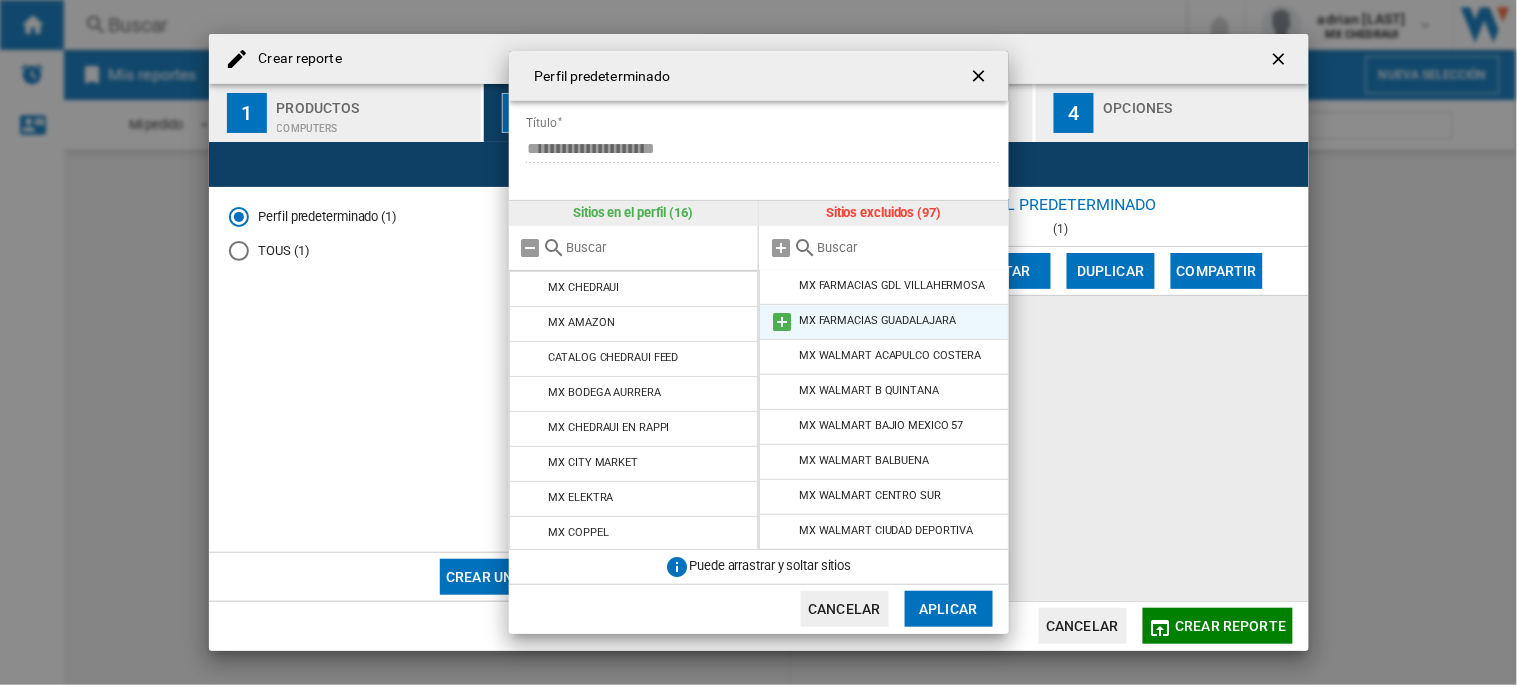 click at bounding box center (782, 322) 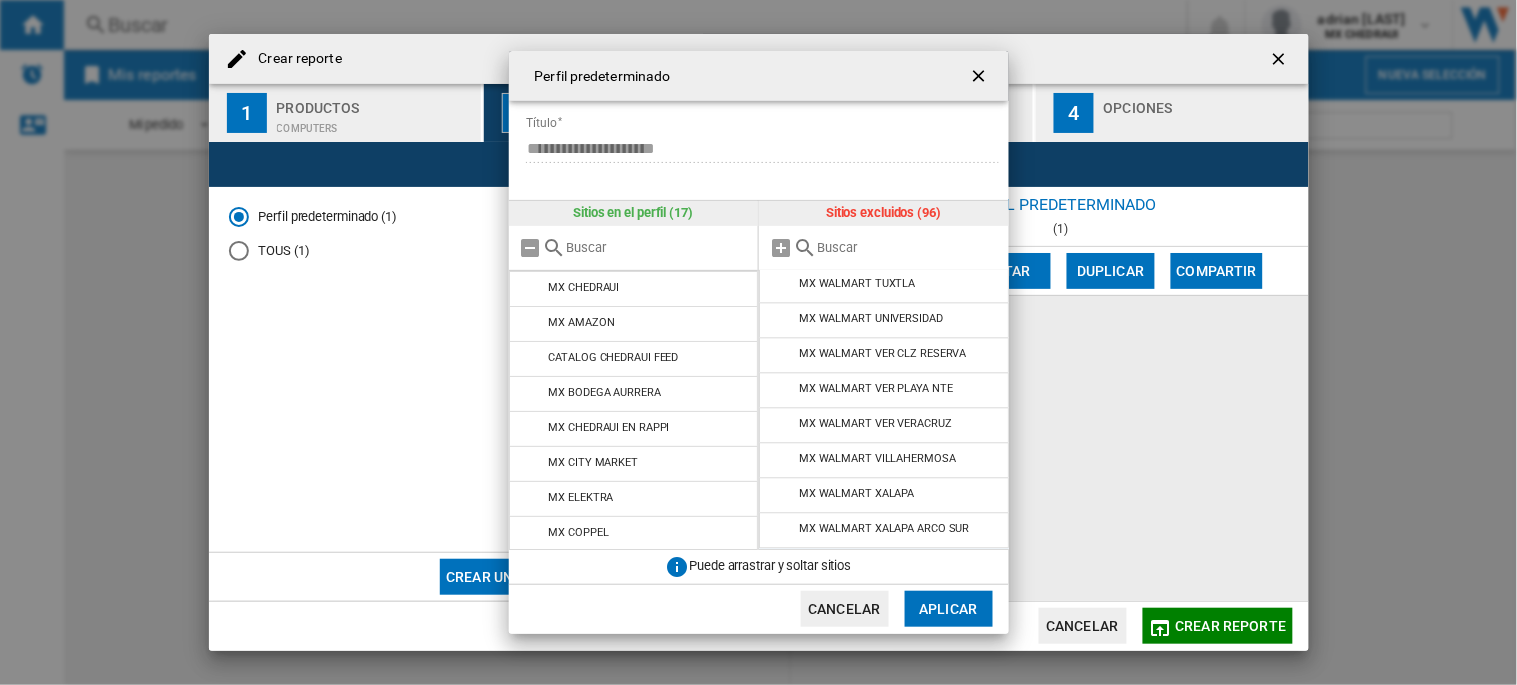 scroll, scrollTop: 3214, scrollLeft: 0, axis: vertical 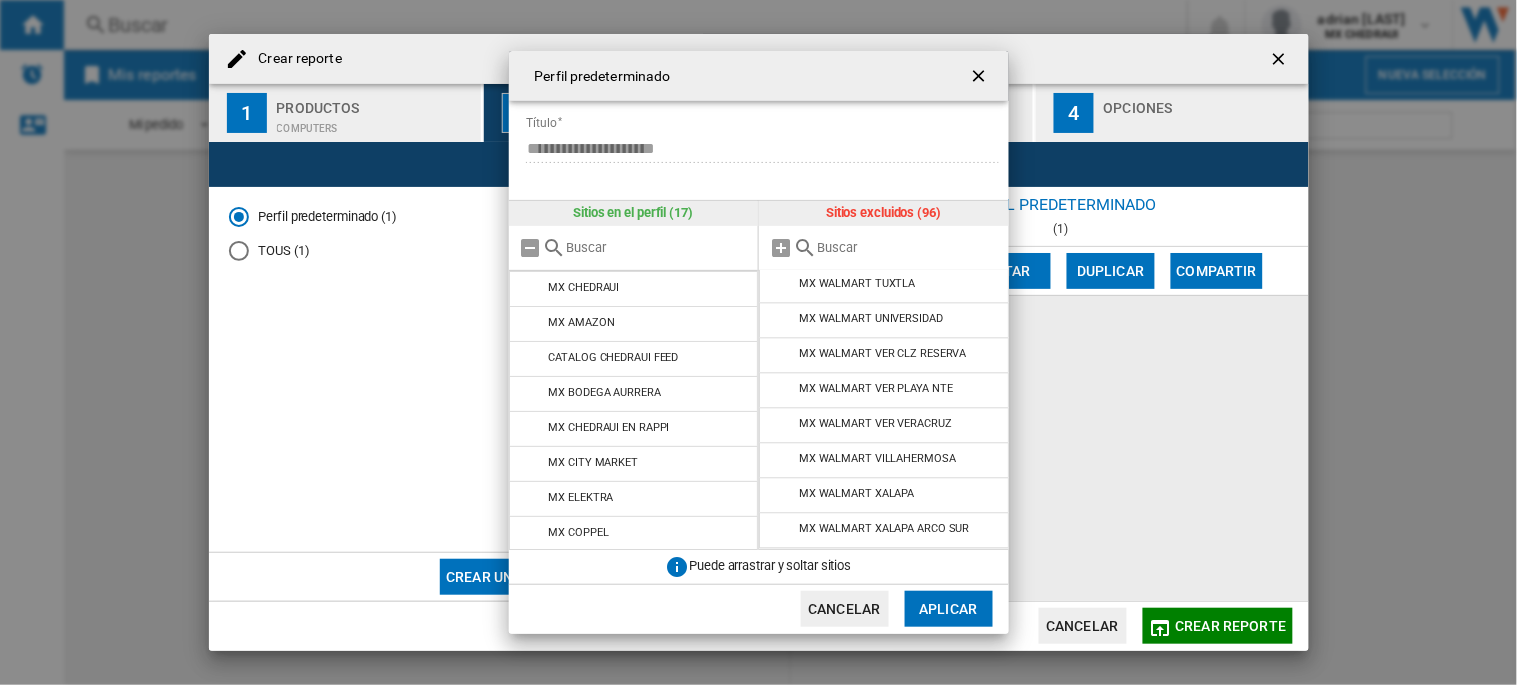 click on "Aplicar" 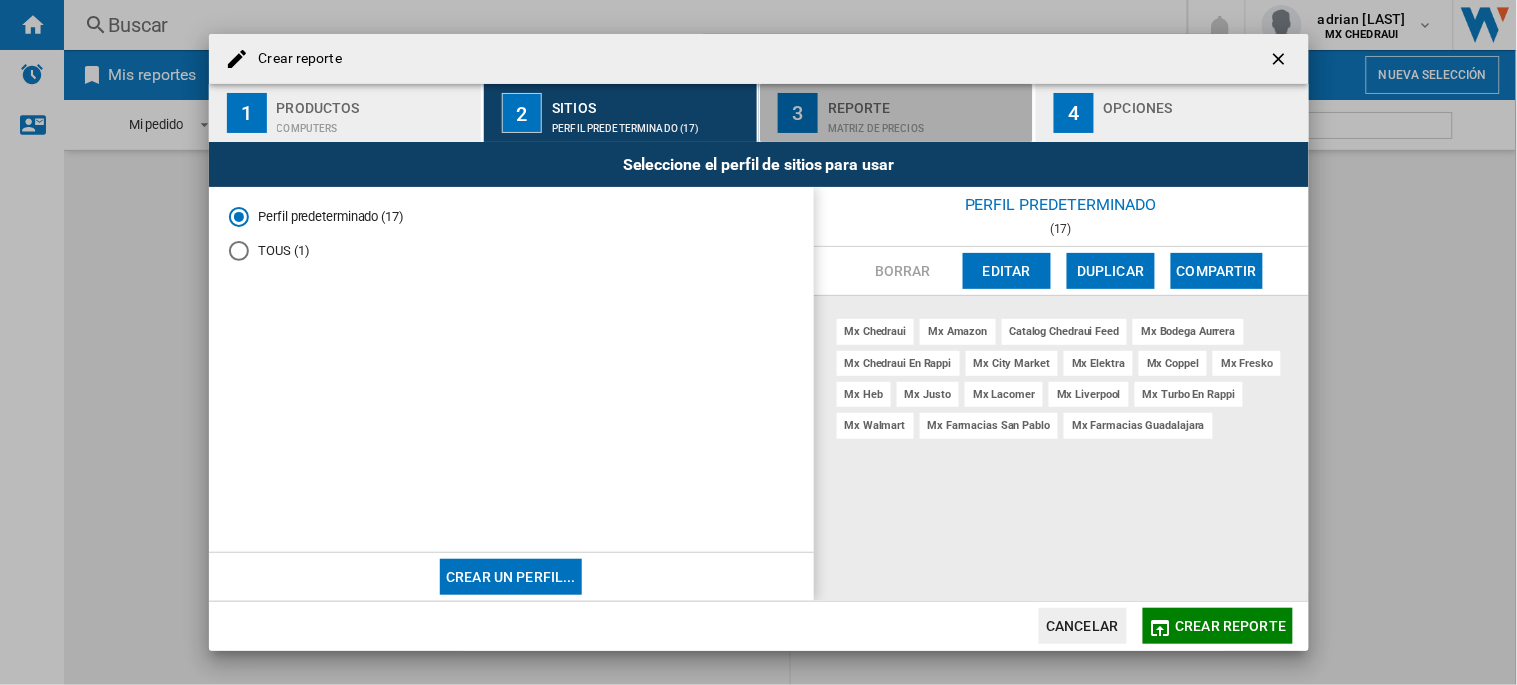 click on "3" at bounding box center (798, 113) 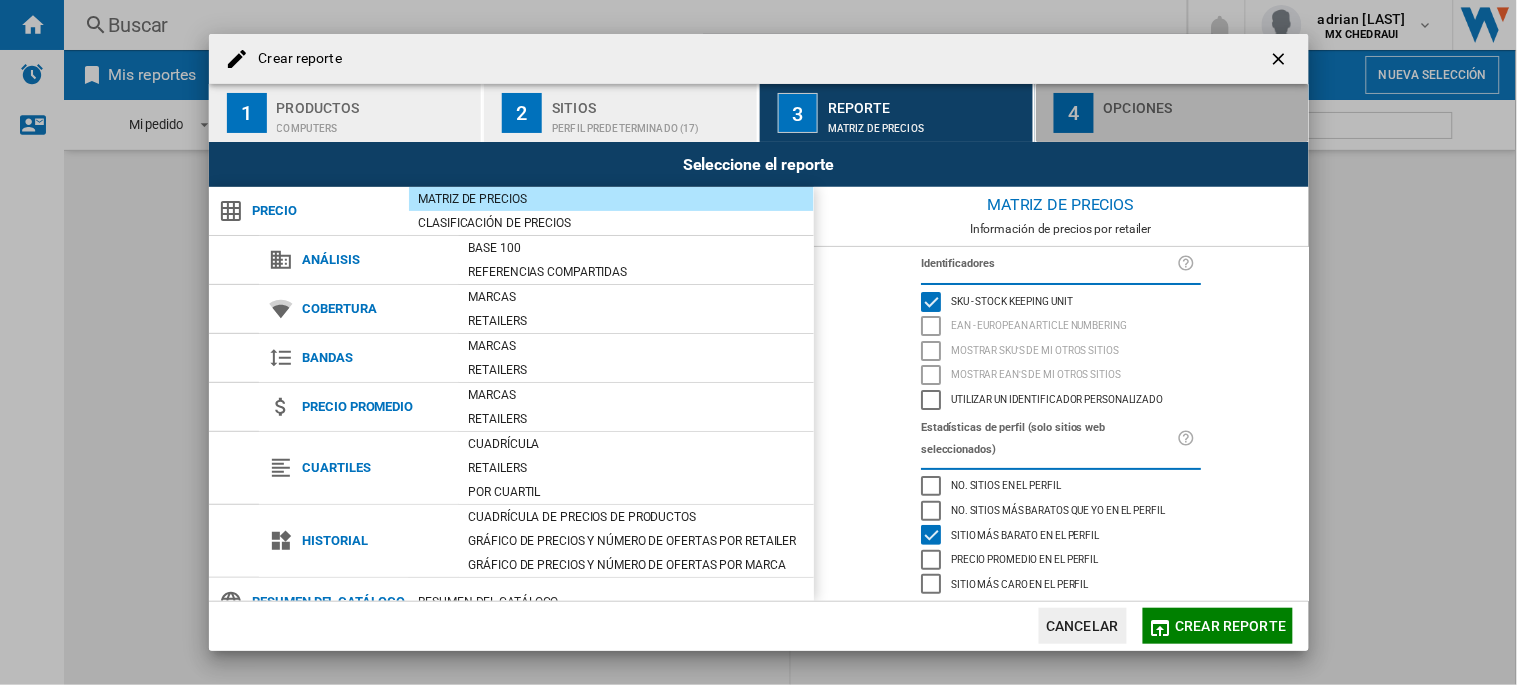 click at bounding box center [1202, 123] 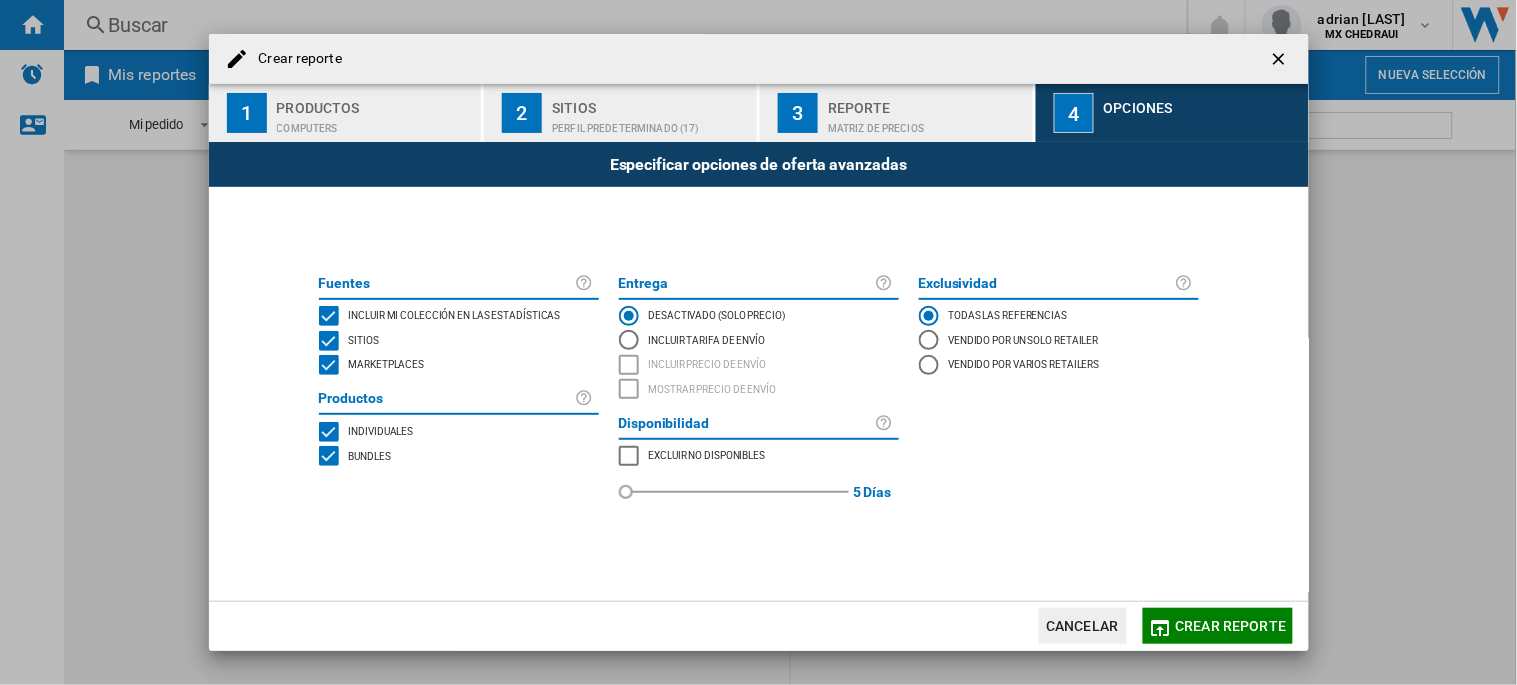click on "Crear reporte" 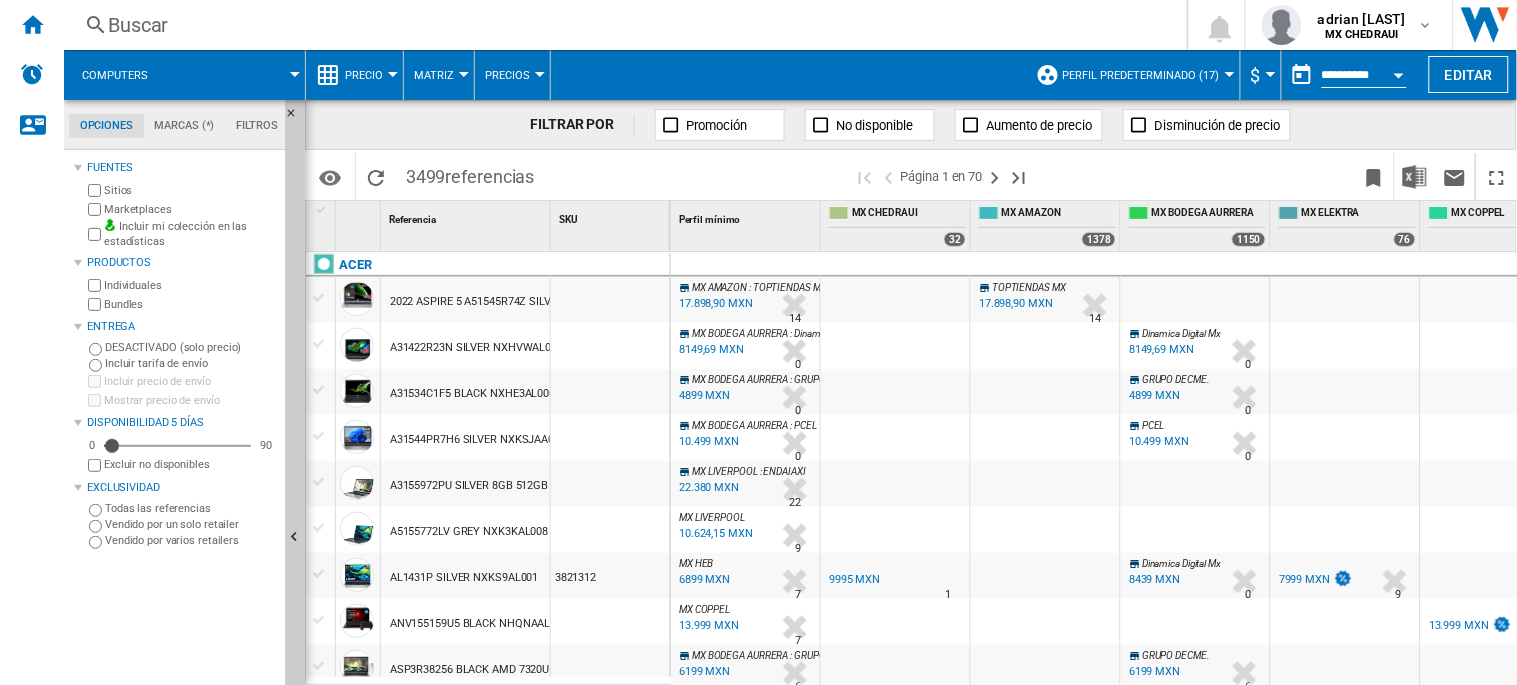 drag, startPoint x: 1514, startPoint y: 260, endPoint x: 7, endPoint y: 327, distance: 1508.4886 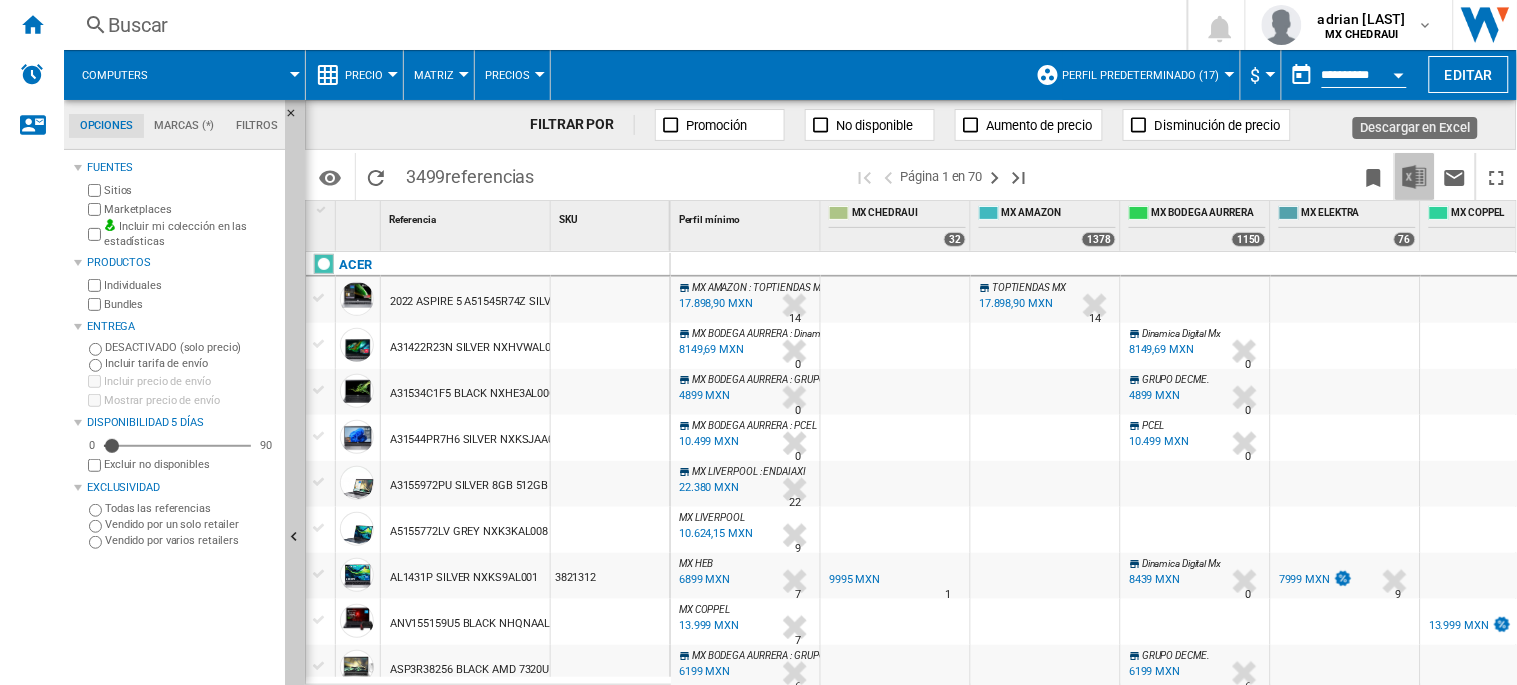 click at bounding box center (1415, 177) 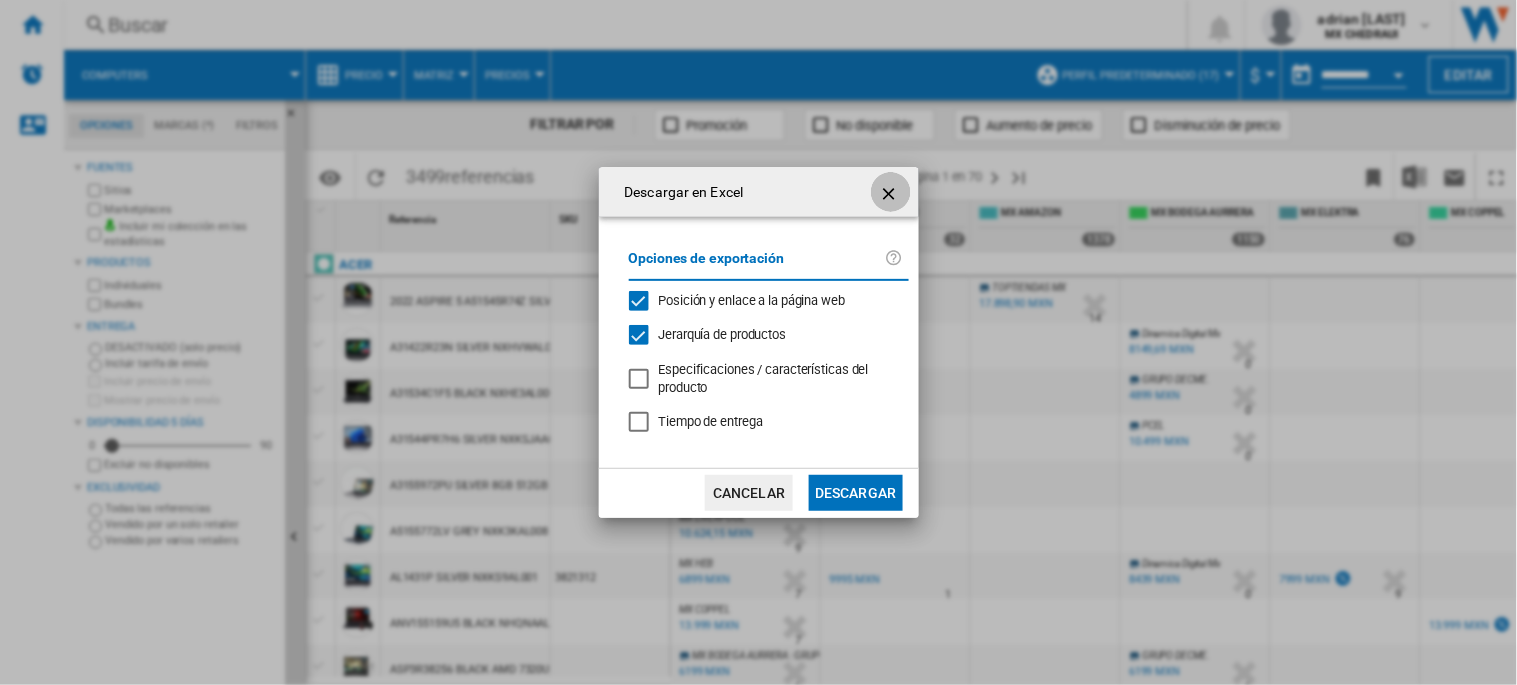 click at bounding box center [891, 194] 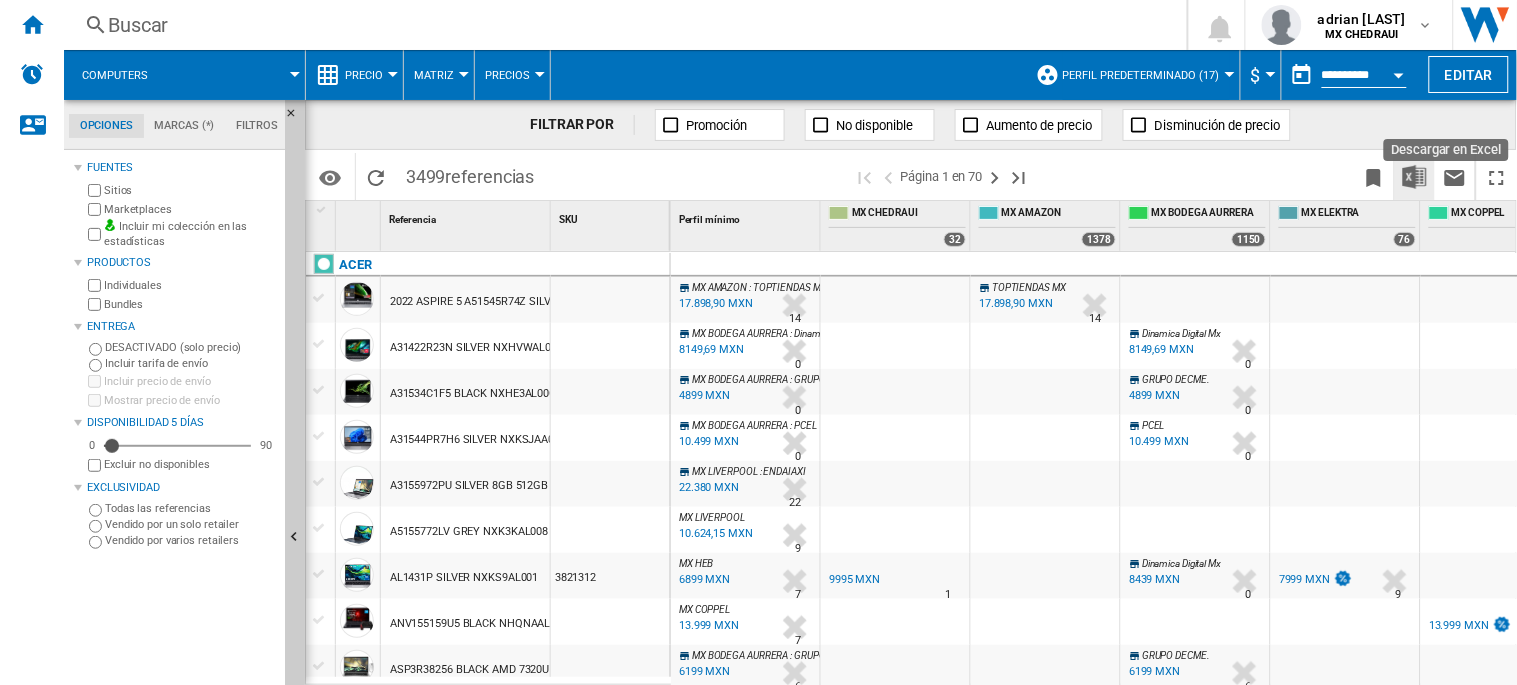 click at bounding box center (1415, 177) 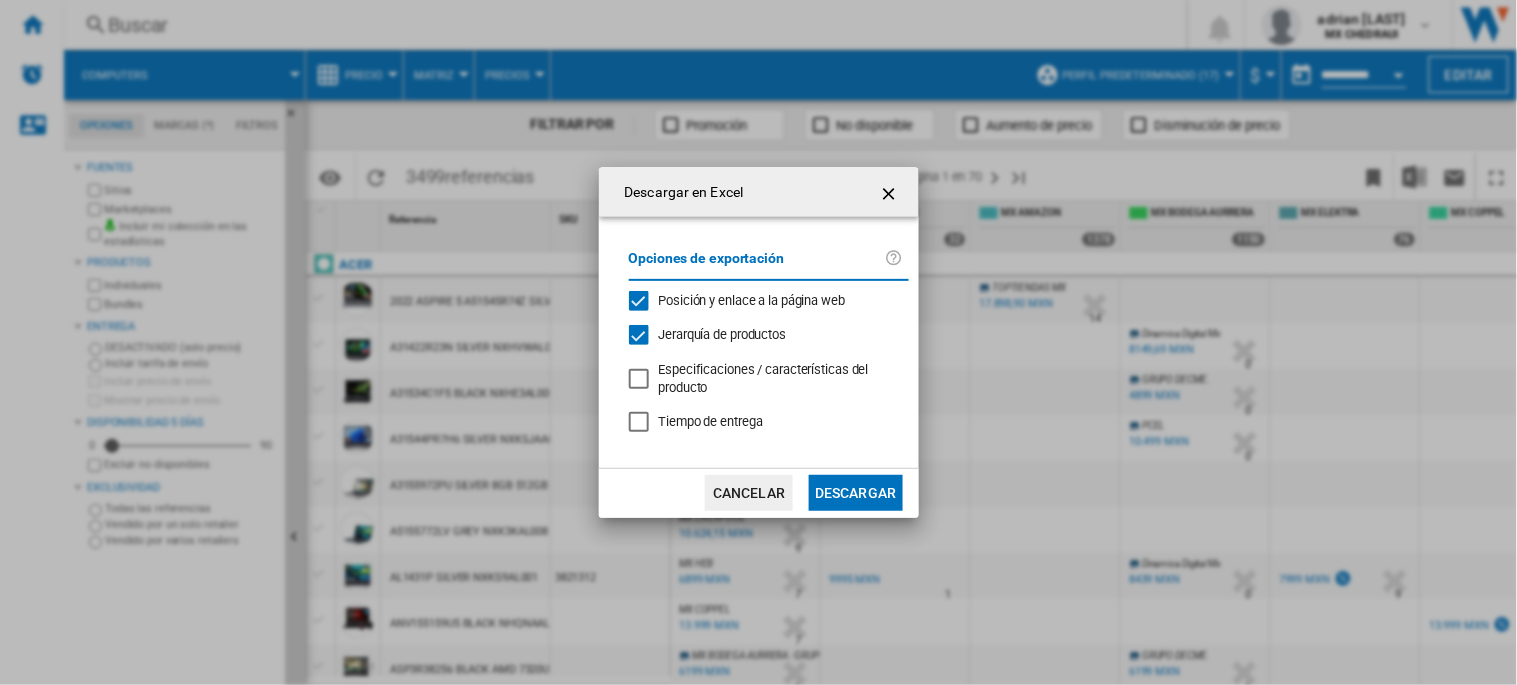 click on "Descargar" 